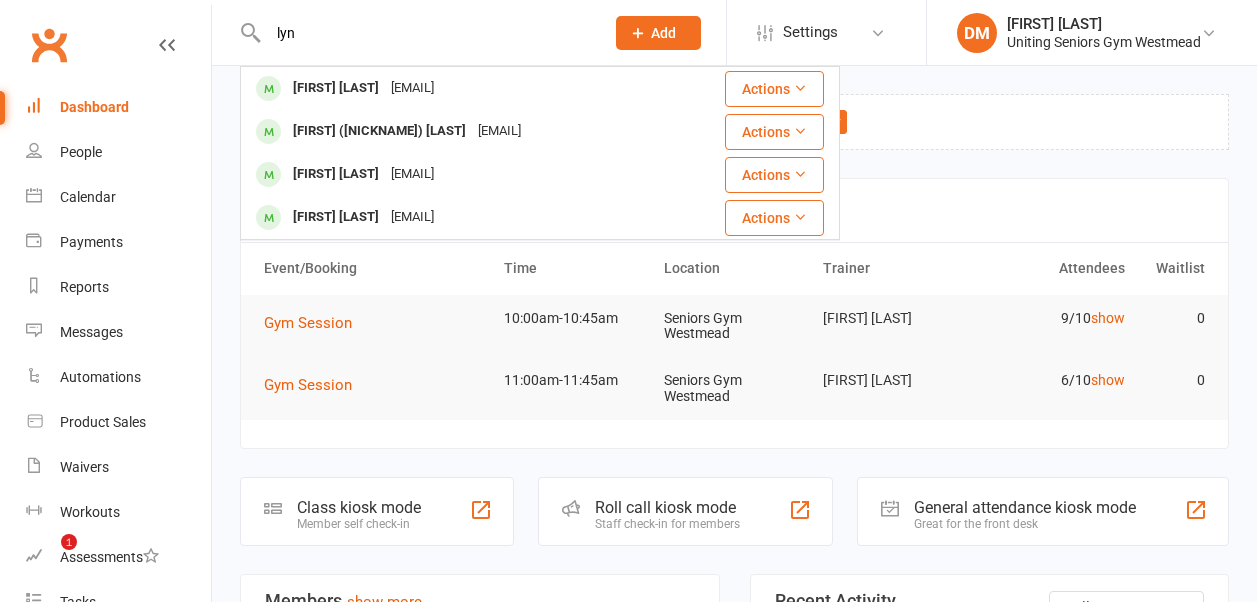 scroll, scrollTop: 367, scrollLeft: 0, axis: vertical 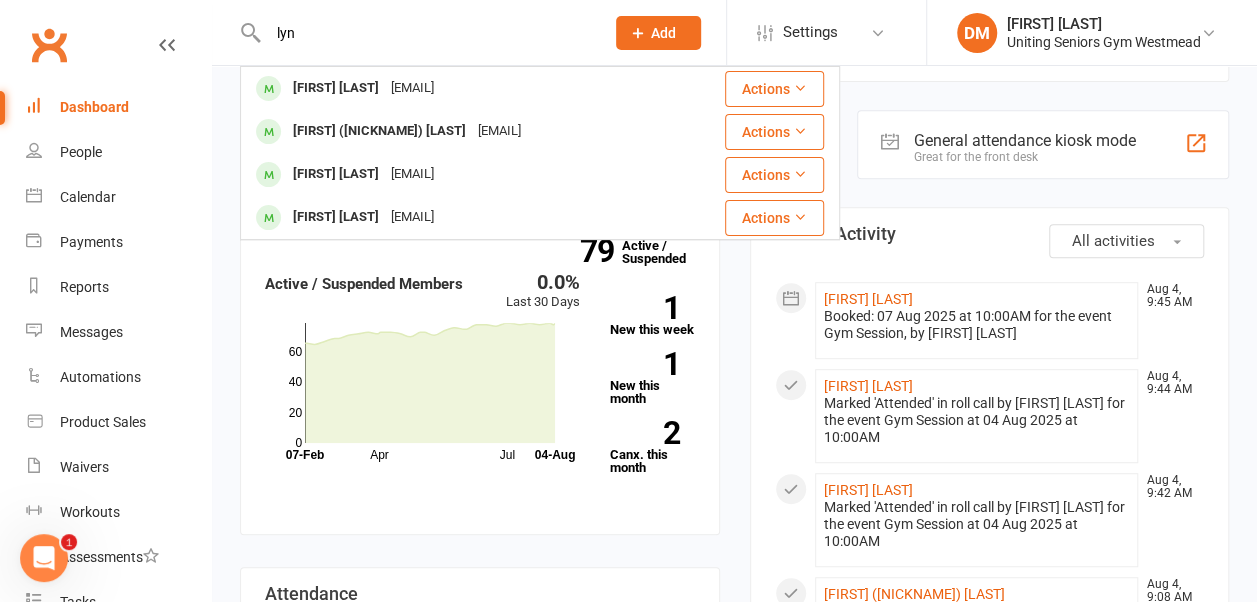type on "lyn" 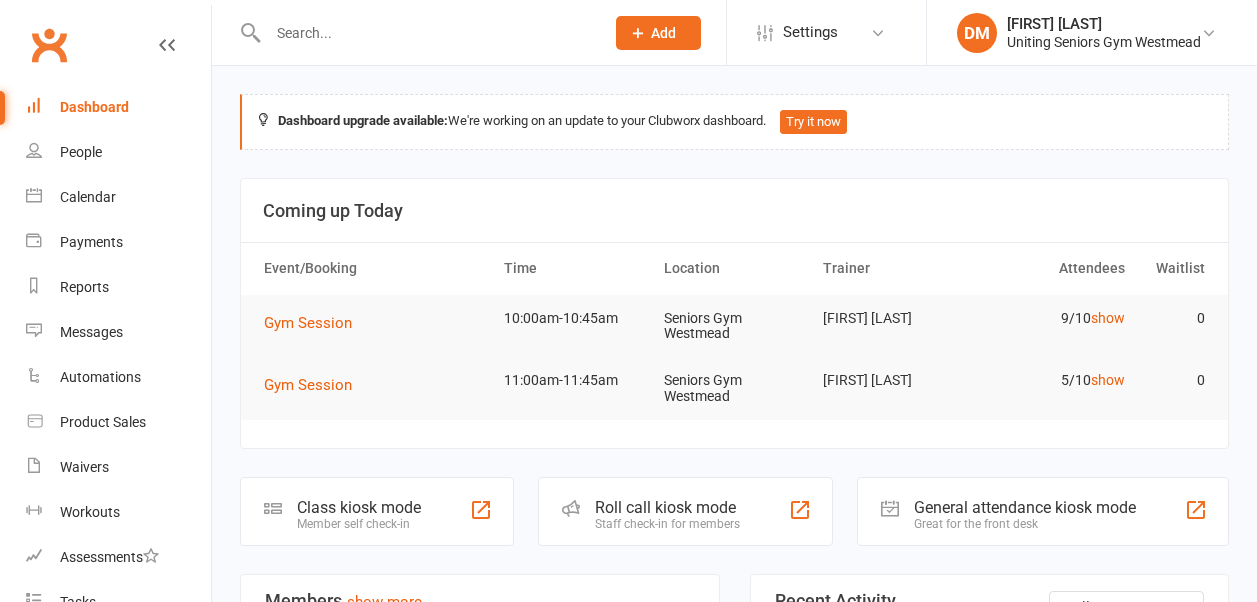 scroll, scrollTop: 367, scrollLeft: 0, axis: vertical 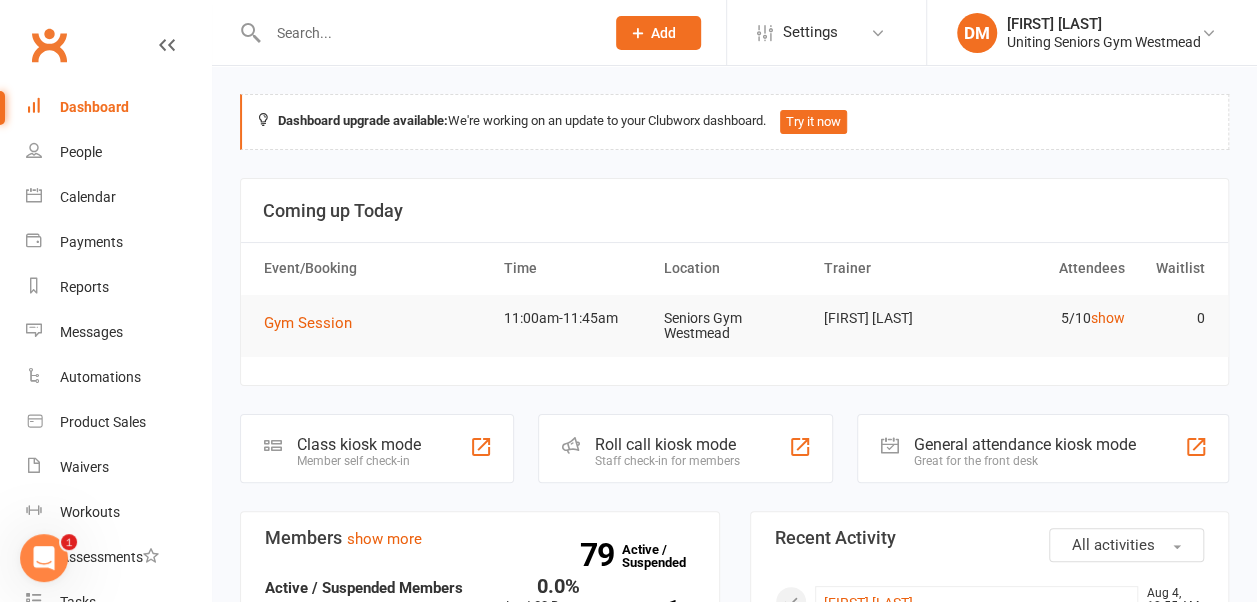 click at bounding box center (426, 33) 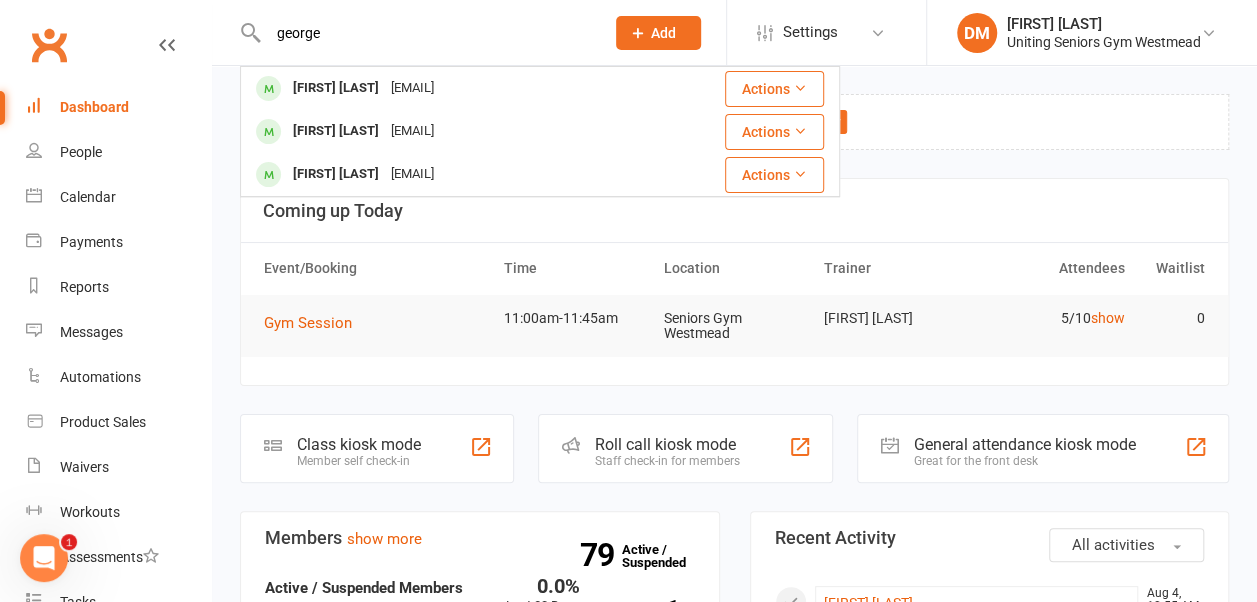 type on "george" 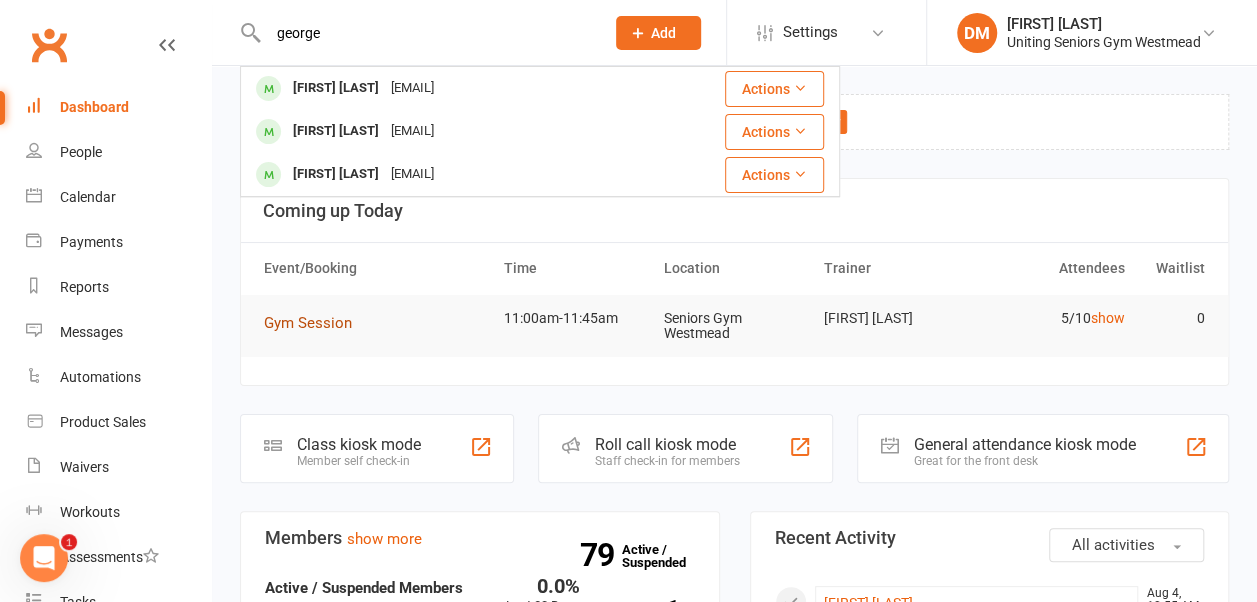 click on "Gym Session" at bounding box center [308, 323] 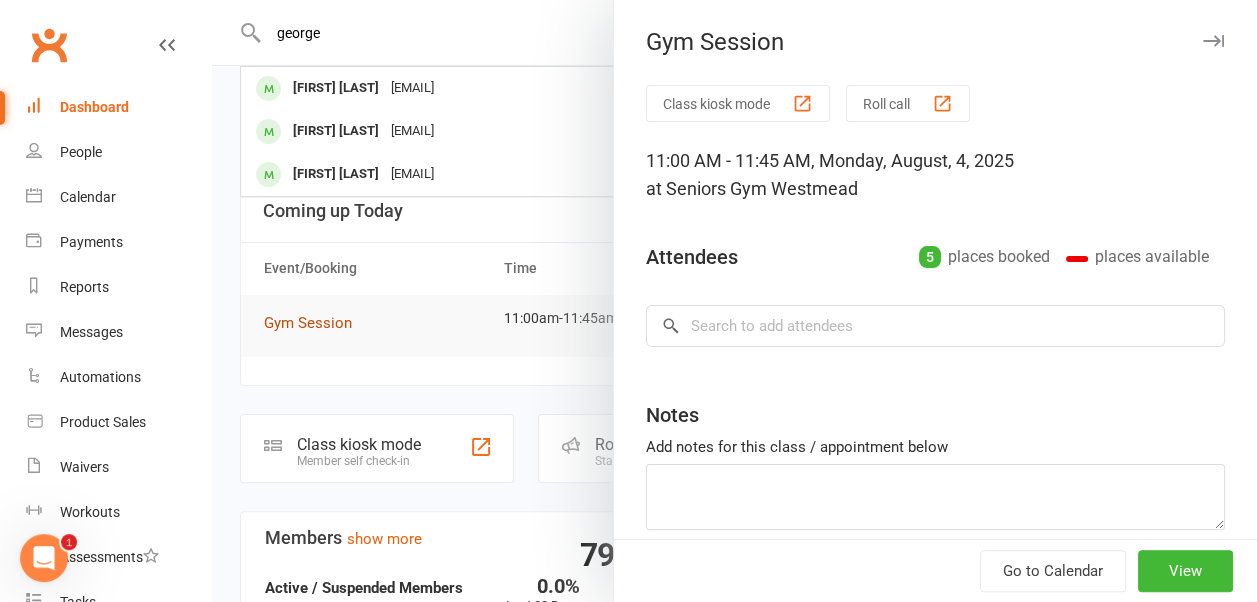 type 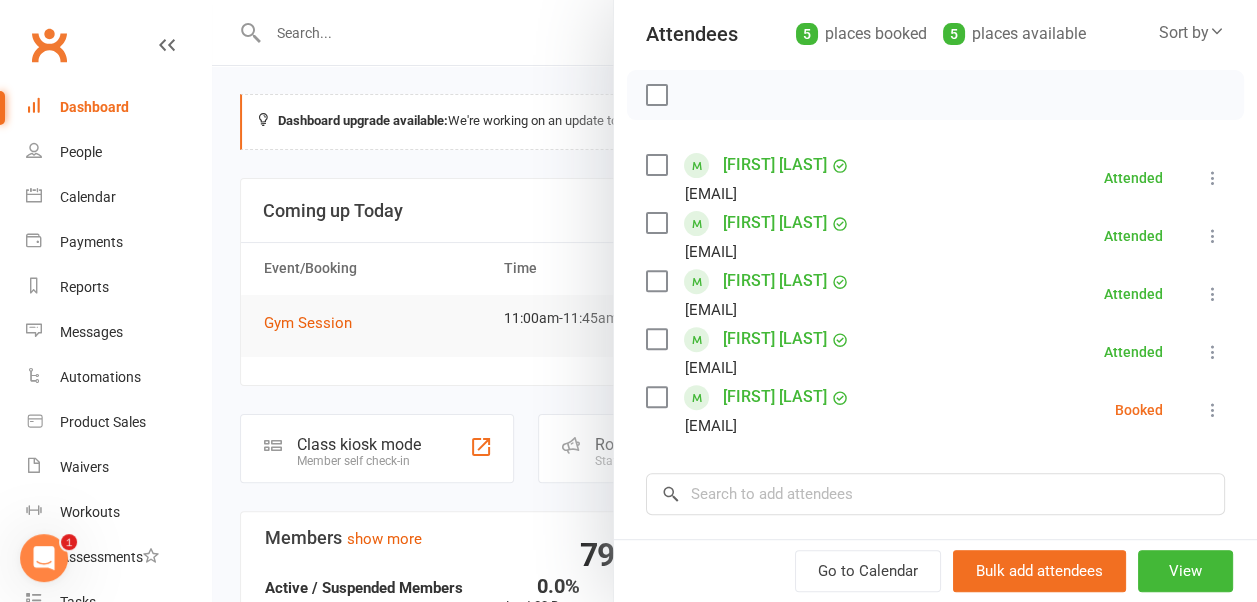 scroll, scrollTop: 0, scrollLeft: 0, axis: both 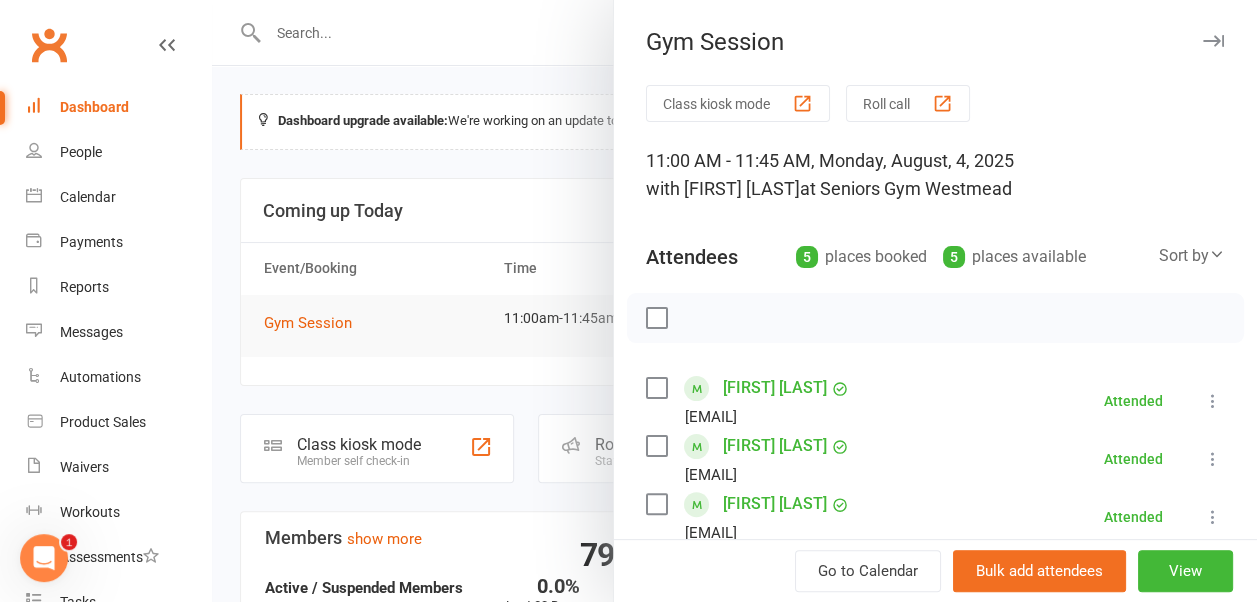 click at bounding box center (1213, 41) 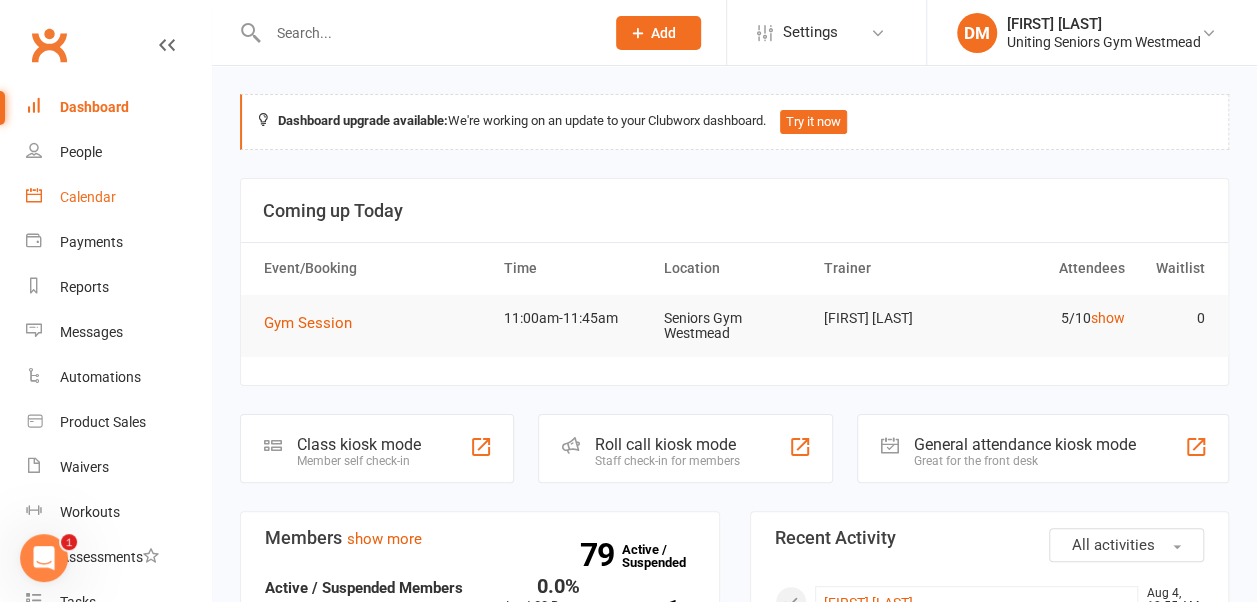 click on "Calendar" at bounding box center (88, 197) 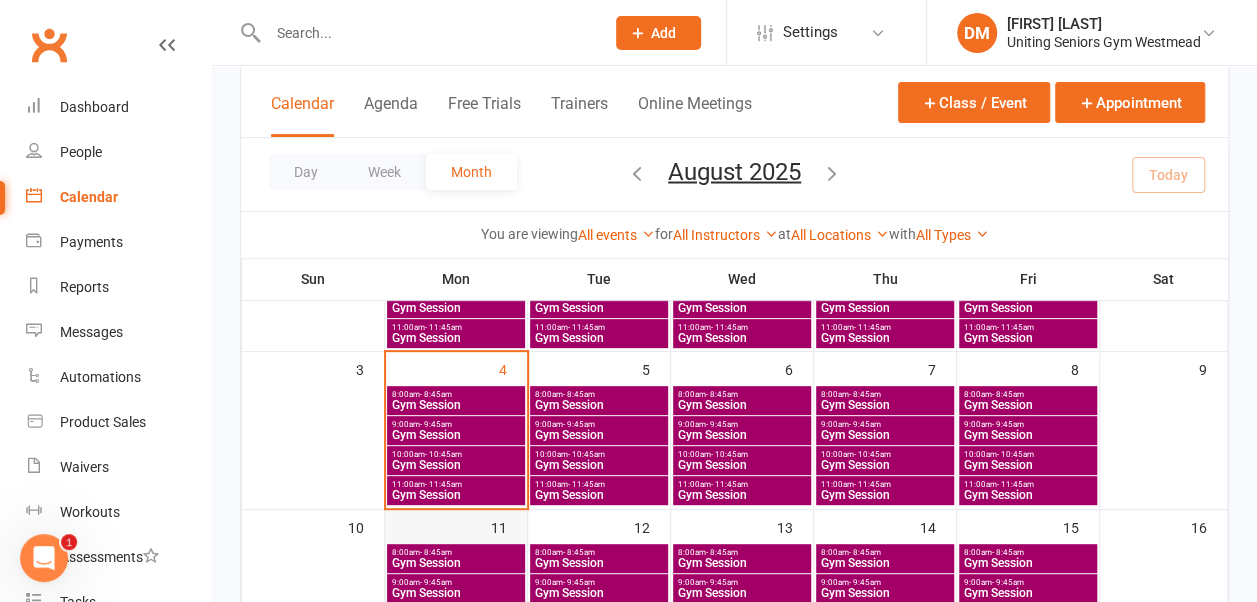scroll, scrollTop: 230, scrollLeft: 0, axis: vertical 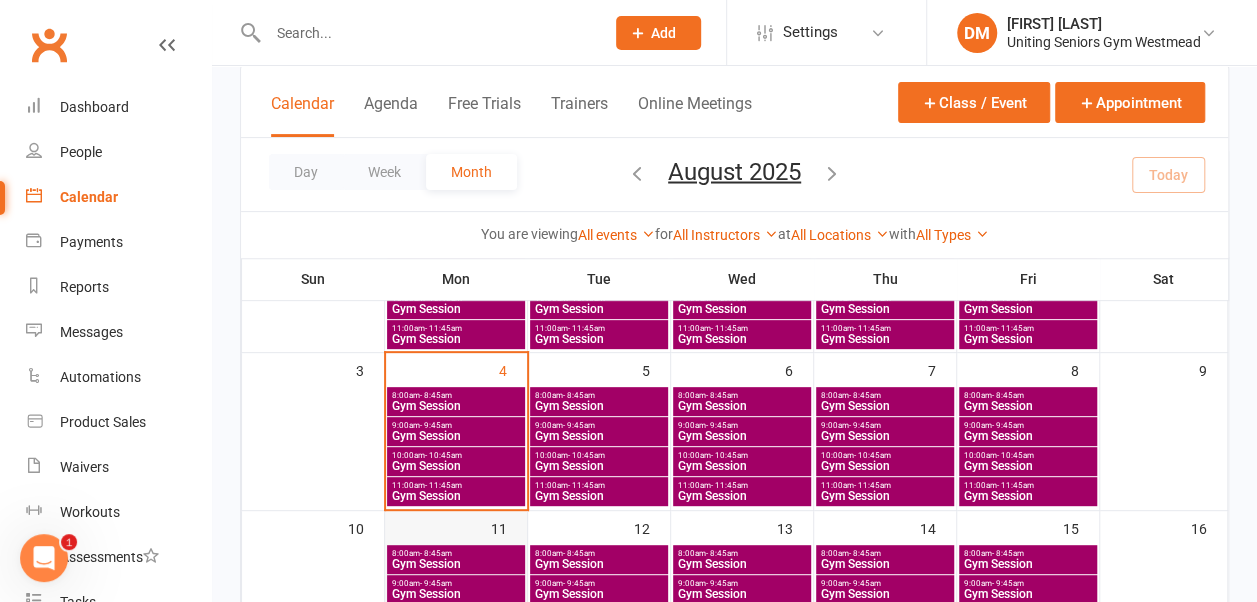 click on "- 9:45am" at bounding box center (436, 425) 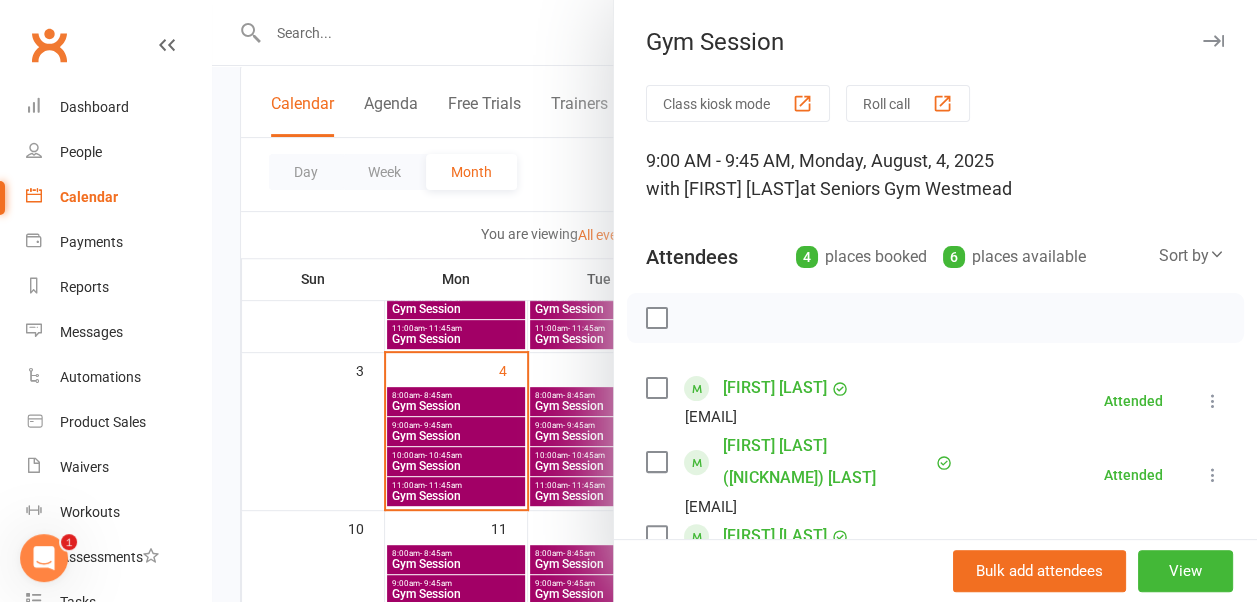 scroll, scrollTop: 178, scrollLeft: 0, axis: vertical 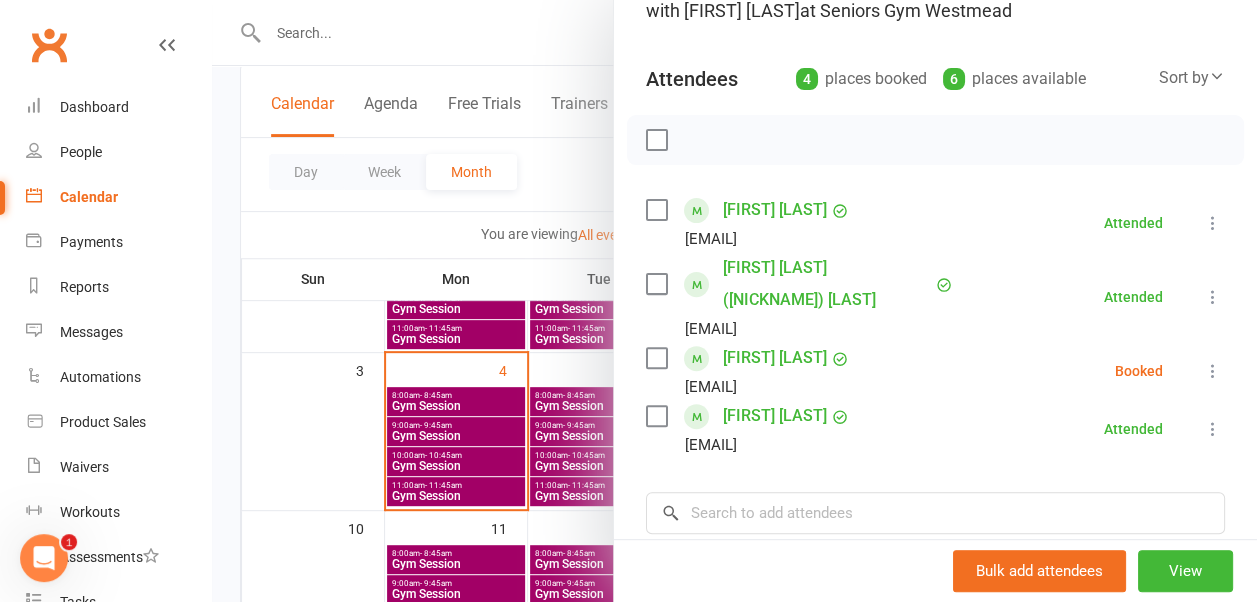 click at bounding box center (1213, 371) 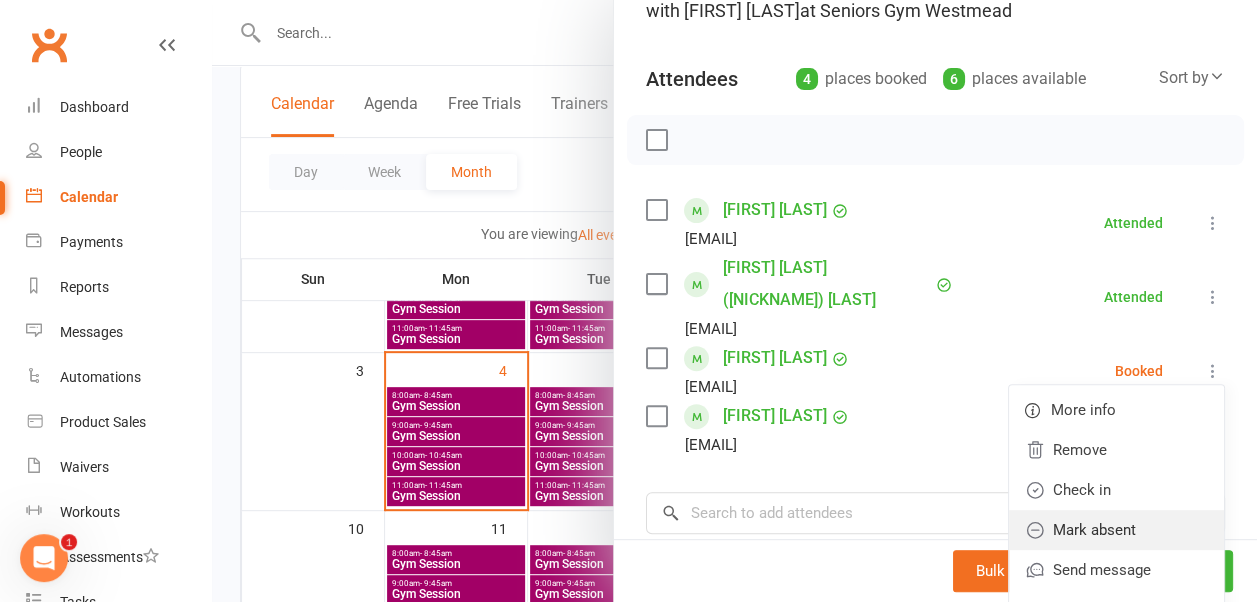 click on "Mark absent" at bounding box center [1116, 530] 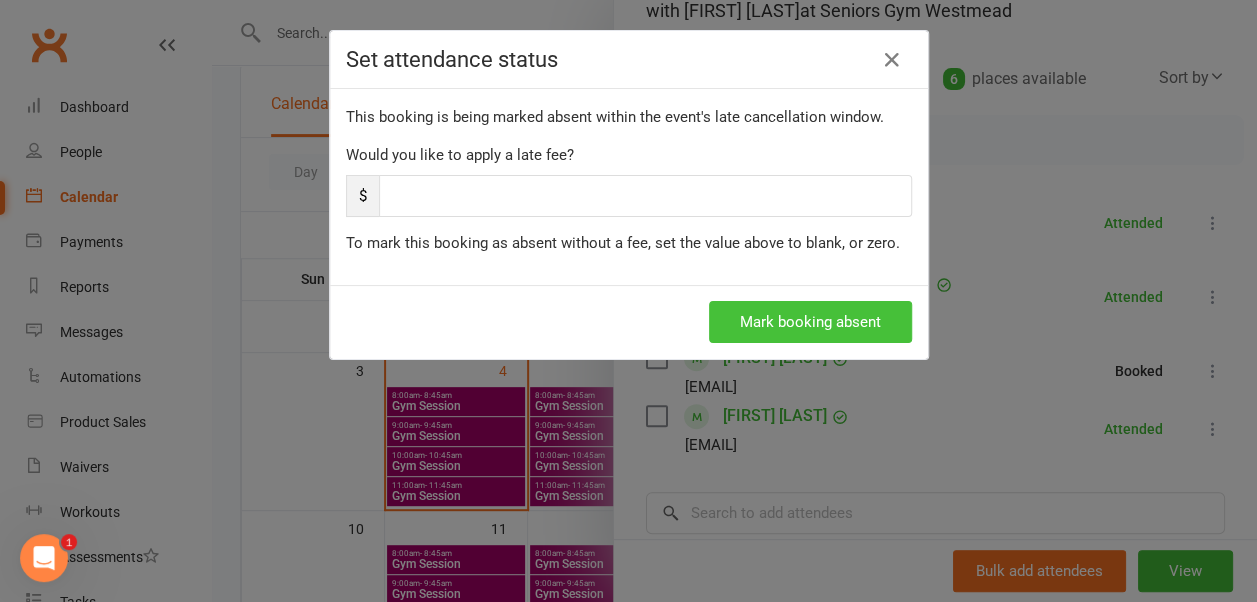 click on "Mark booking absent" at bounding box center (810, 322) 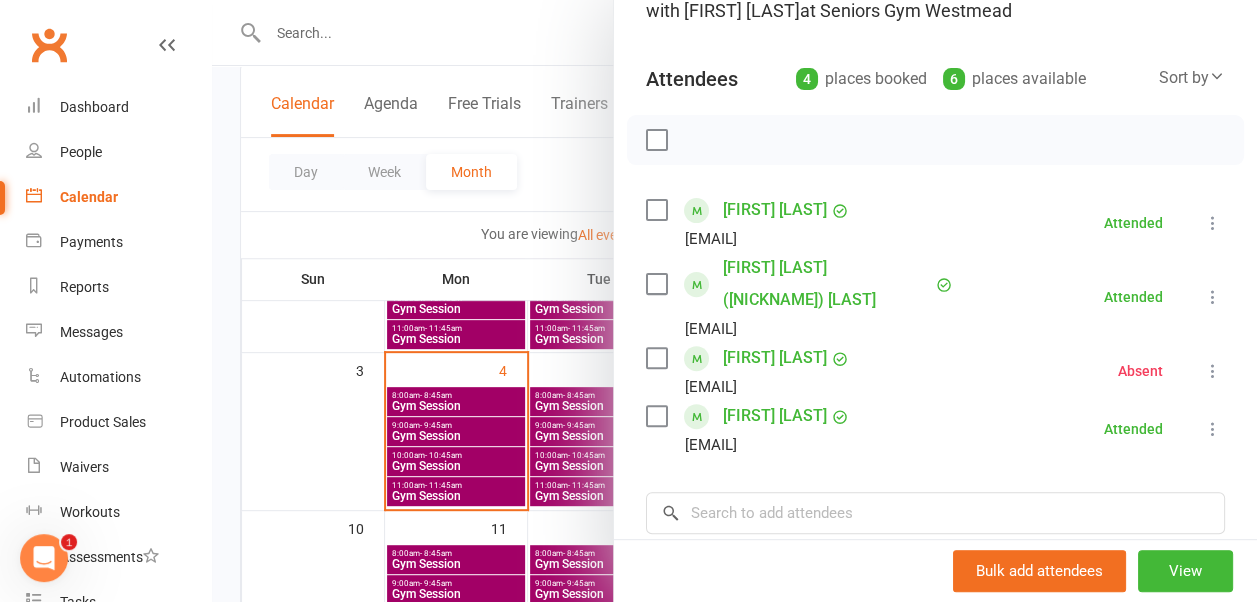 scroll, scrollTop: 0, scrollLeft: 0, axis: both 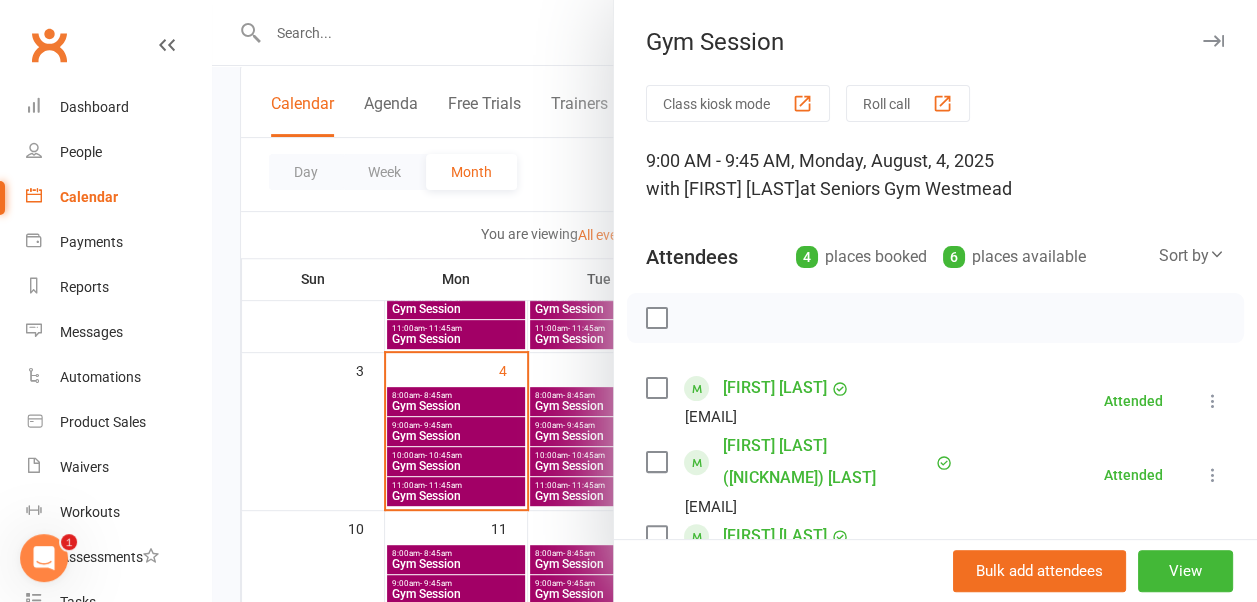 click at bounding box center (1213, 41) 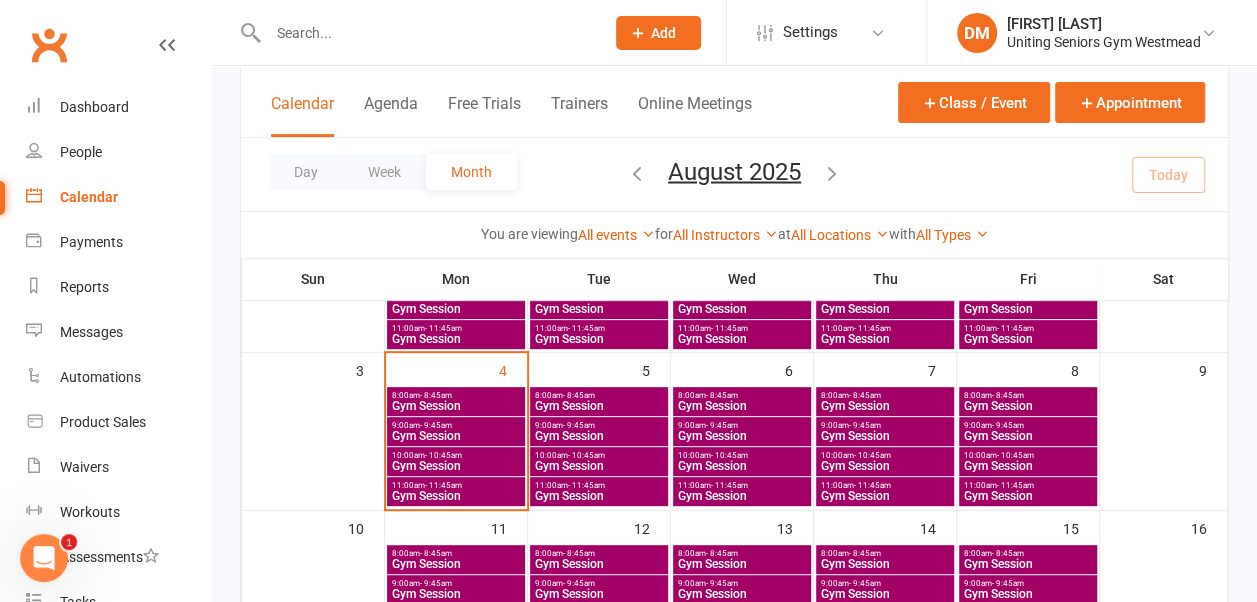 click on "- 10:45am" at bounding box center (443, 455) 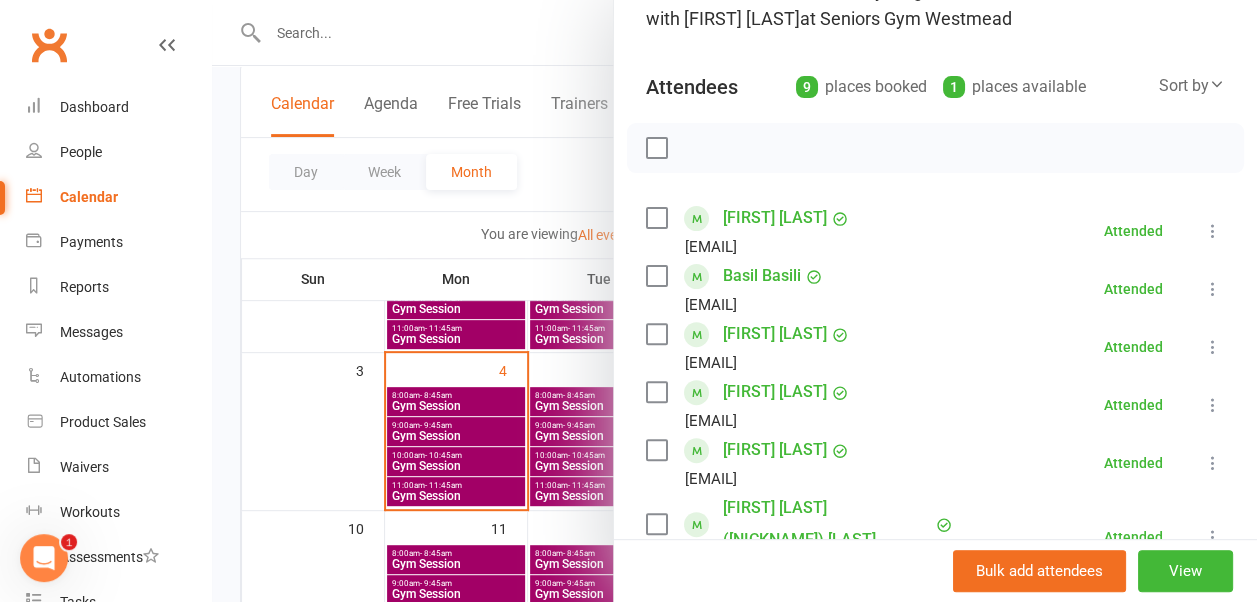 scroll, scrollTop: 0, scrollLeft: 0, axis: both 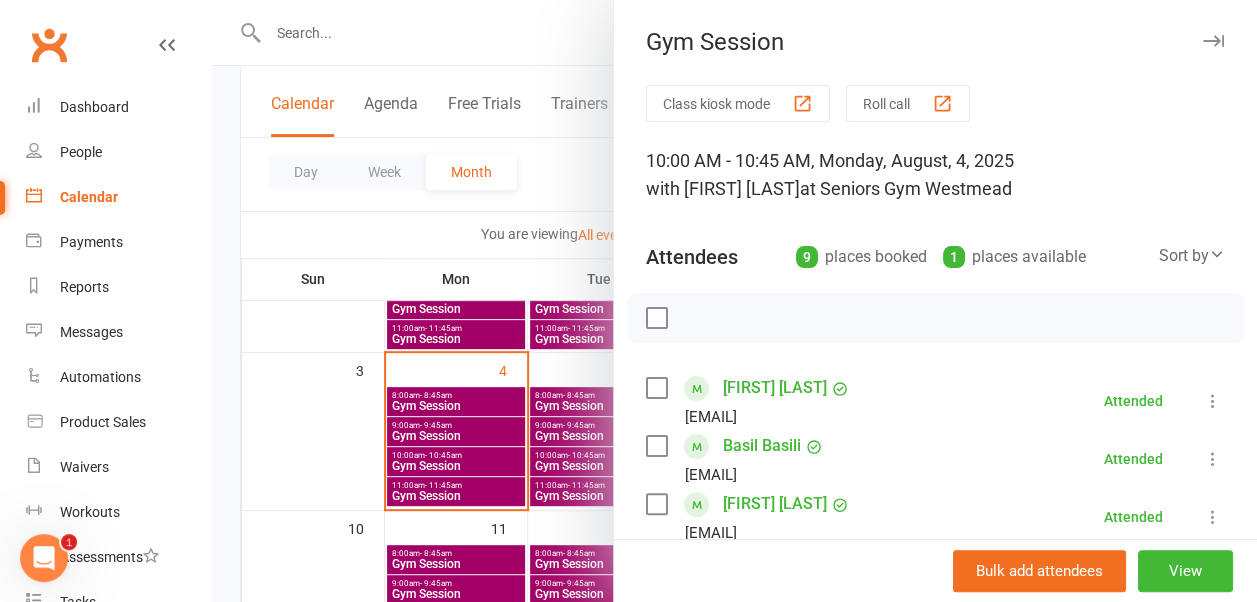 click at bounding box center (1213, 41) 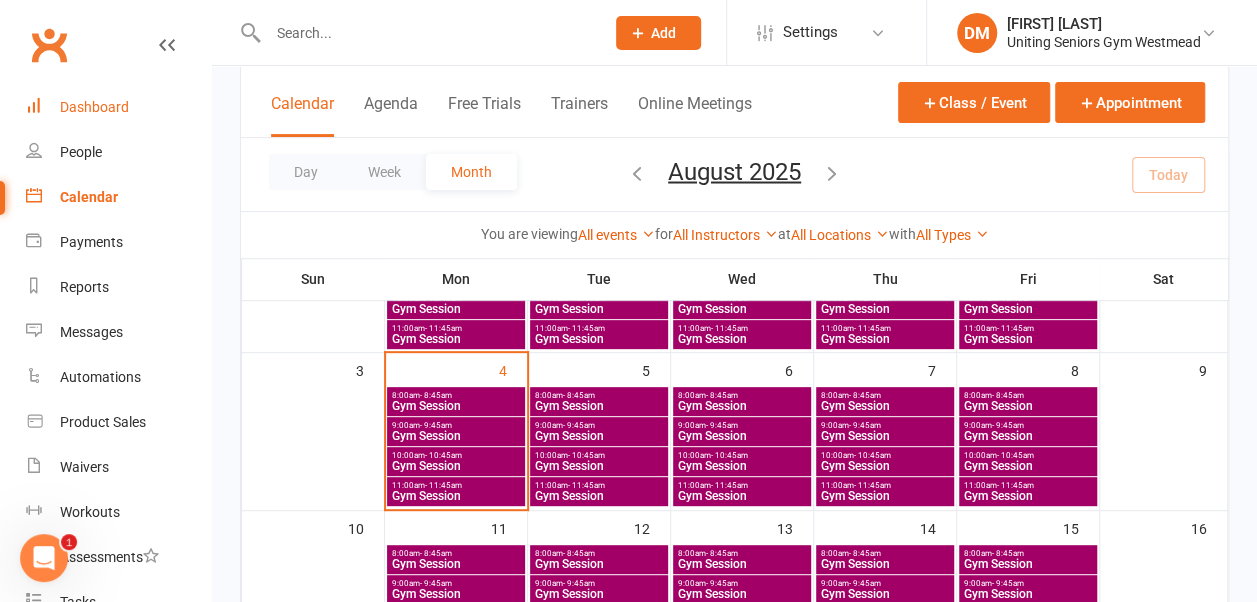 click on "Dashboard" at bounding box center (94, 107) 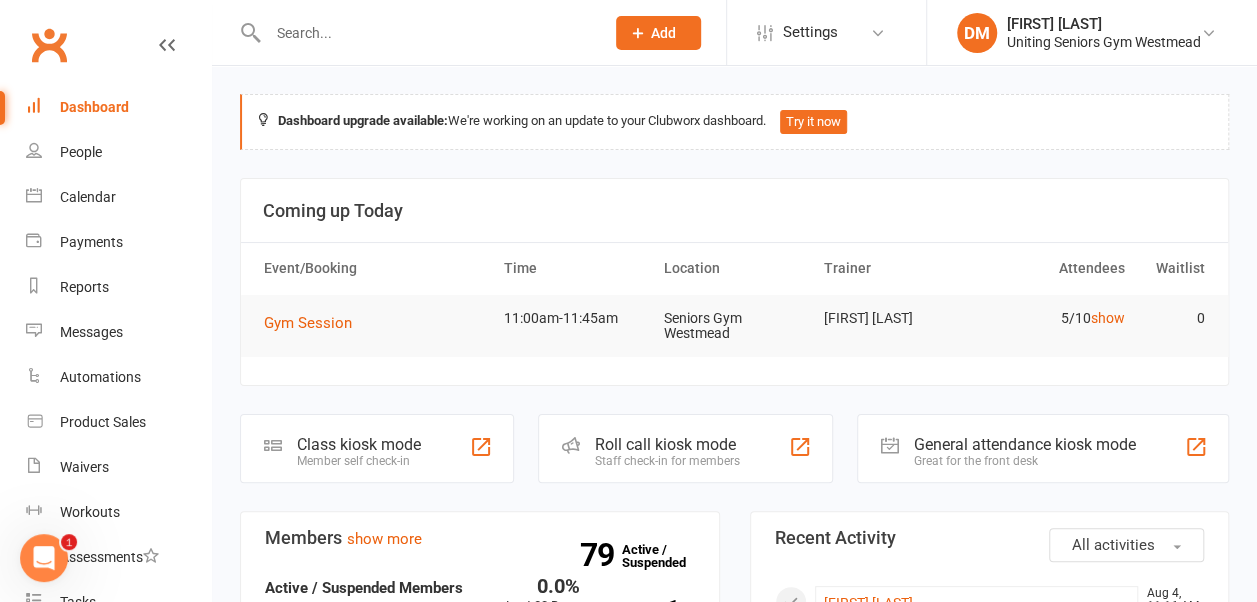 scroll, scrollTop: 250, scrollLeft: 0, axis: vertical 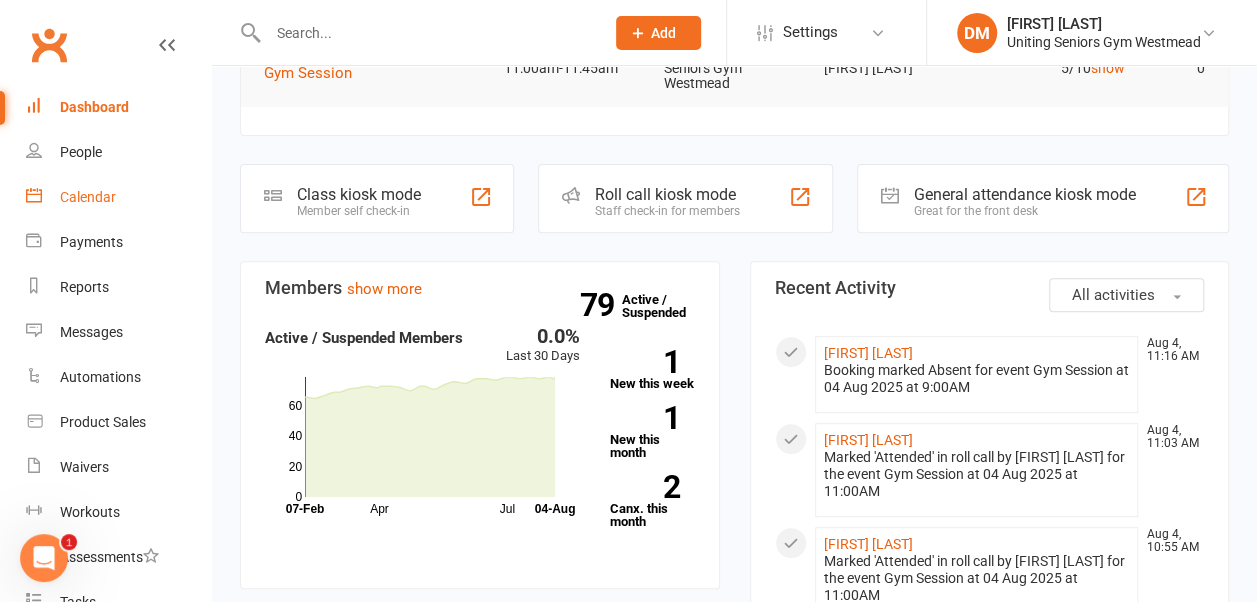 click on "Calendar" at bounding box center (88, 197) 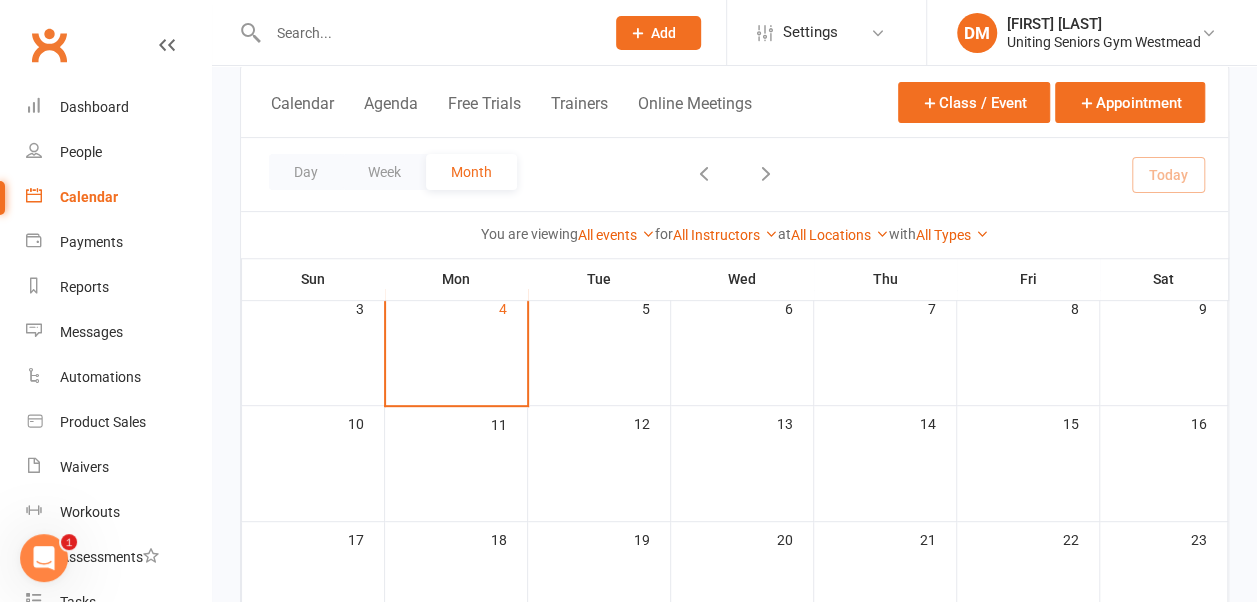 scroll, scrollTop: 0, scrollLeft: 0, axis: both 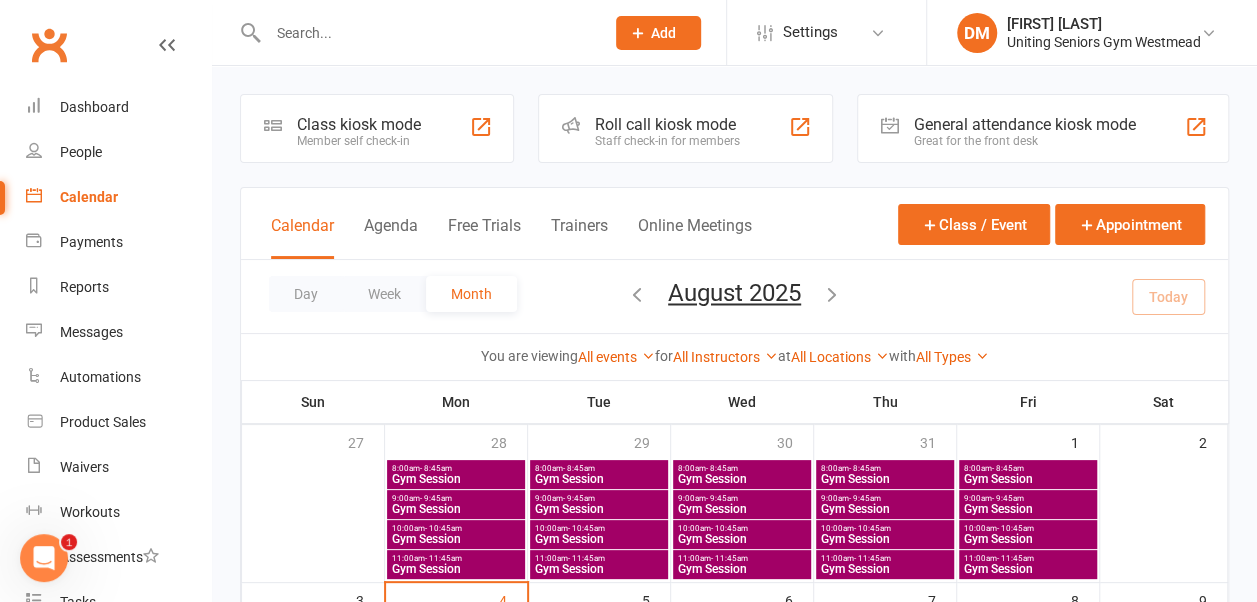 click on "Prospect
Member
Non-attending contact
Class / event
Appointment
Task
Membership plan
Bulk message
Add
Settings Membership Plans Event Templates Appointment Types Mobile App  Website Image Library Customize Contacts Bulk Imports Access Control Users Account Profile Clubworx API DM Daniella Mascaro Uniting Seniors Gym Westmead Signed in as: Uniting Seniors Gym Westmead Switch to: Uniting Seniors Gym Beverly Hills Switch to: Uniting Seniors Gym Gerringong My profile My subscription Help Terms & conditions  Privacy policy  Sign out Clubworx Dashboard People Calendar Payments Reports Messages   Automations   Product Sales Waivers   Workouts   Assessments  Tasks   What's New Check-in Kiosk modes General attendance Roll call Class check-in × × × Class kiosk mode Class" at bounding box center (628, 701) 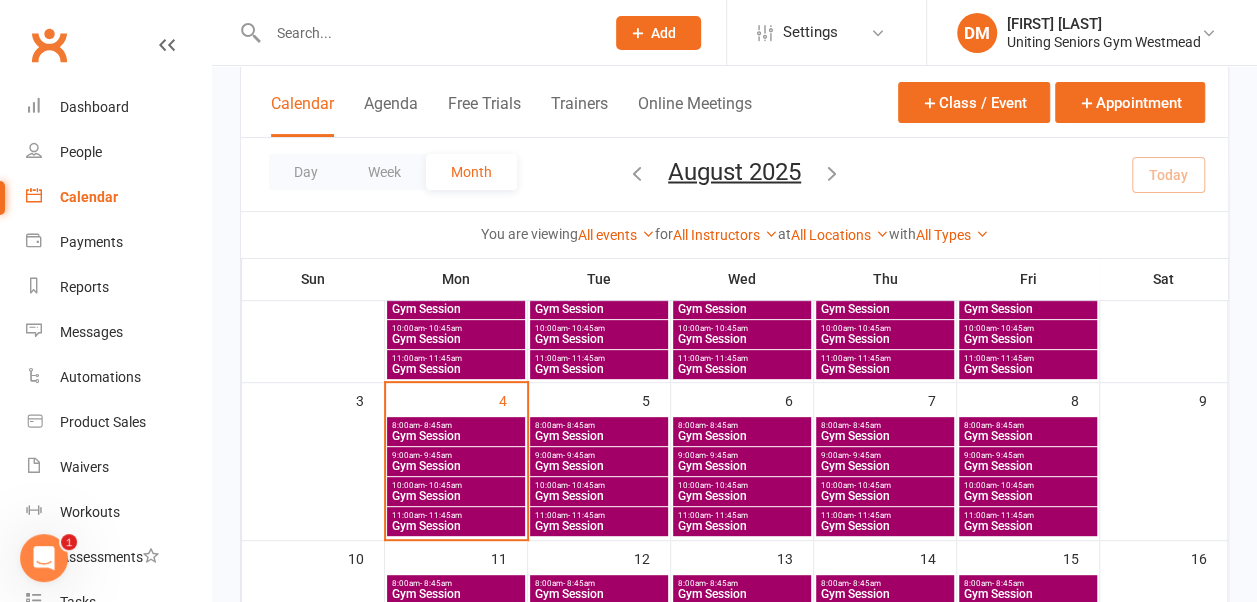 scroll, scrollTop: 203, scrollLeft: 0, axis: vertical 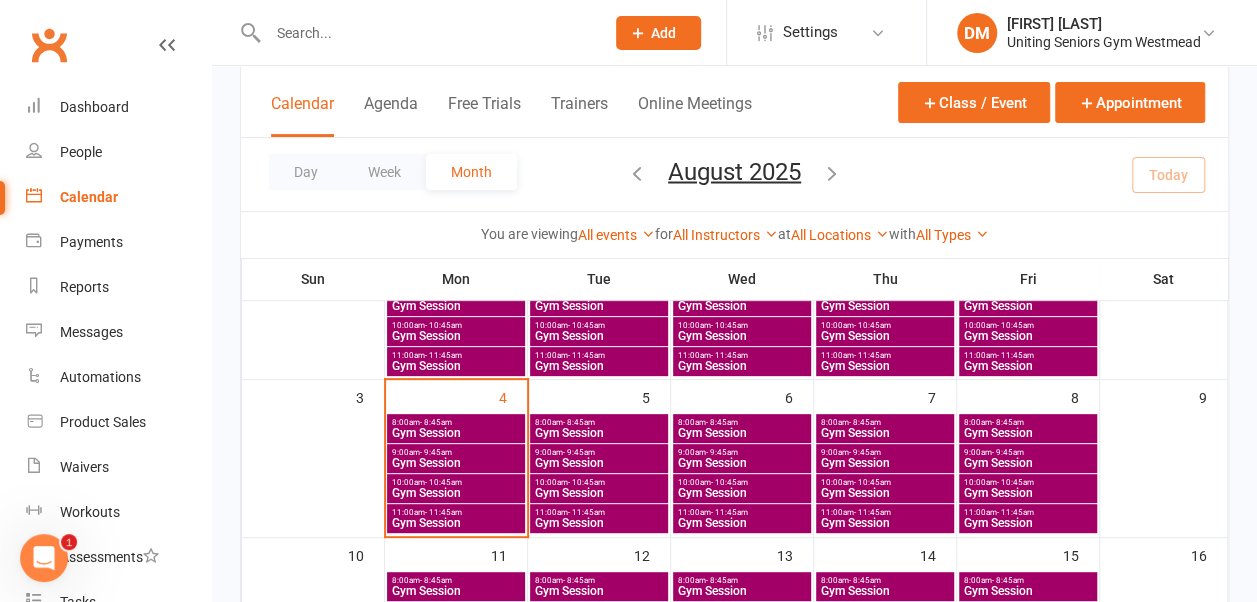click on "10:00am  - 10:45am" at bounding box center [1028, 482] 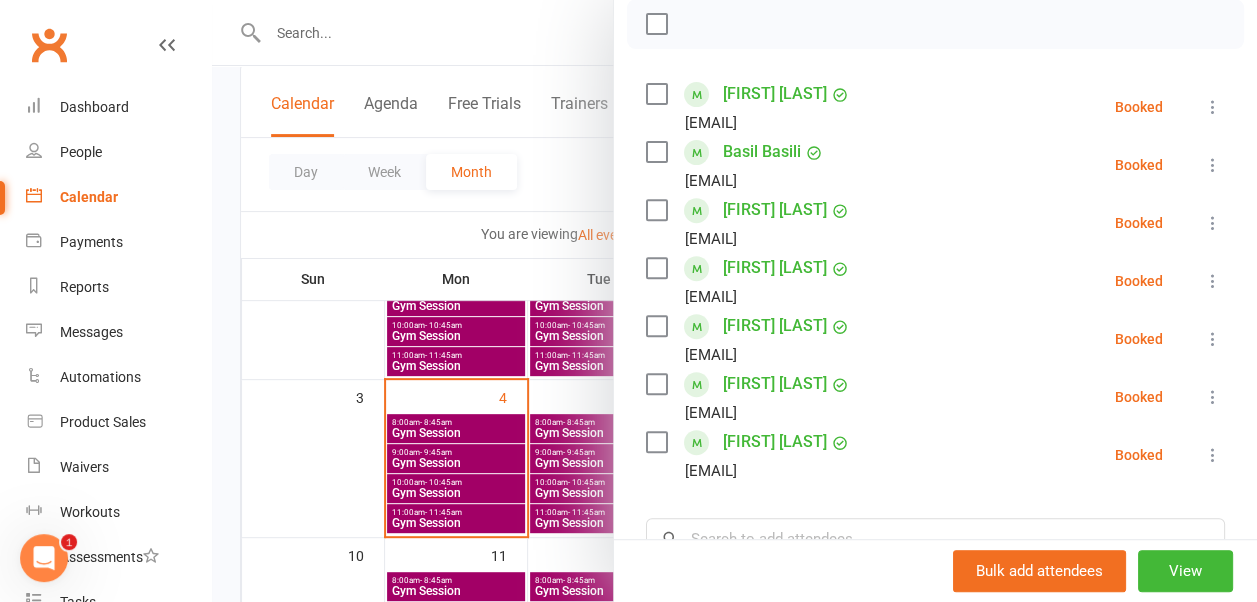scroll, scrollTop: 0, scrollLeft: 0, axis: both 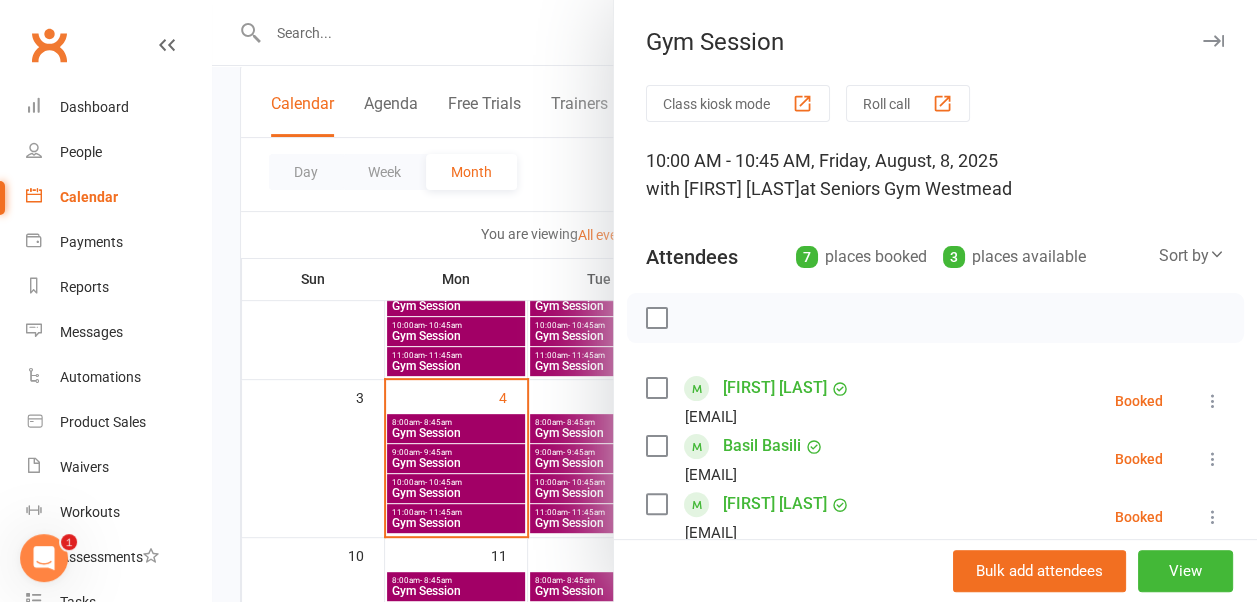 click at bounding box center [1213, 41] 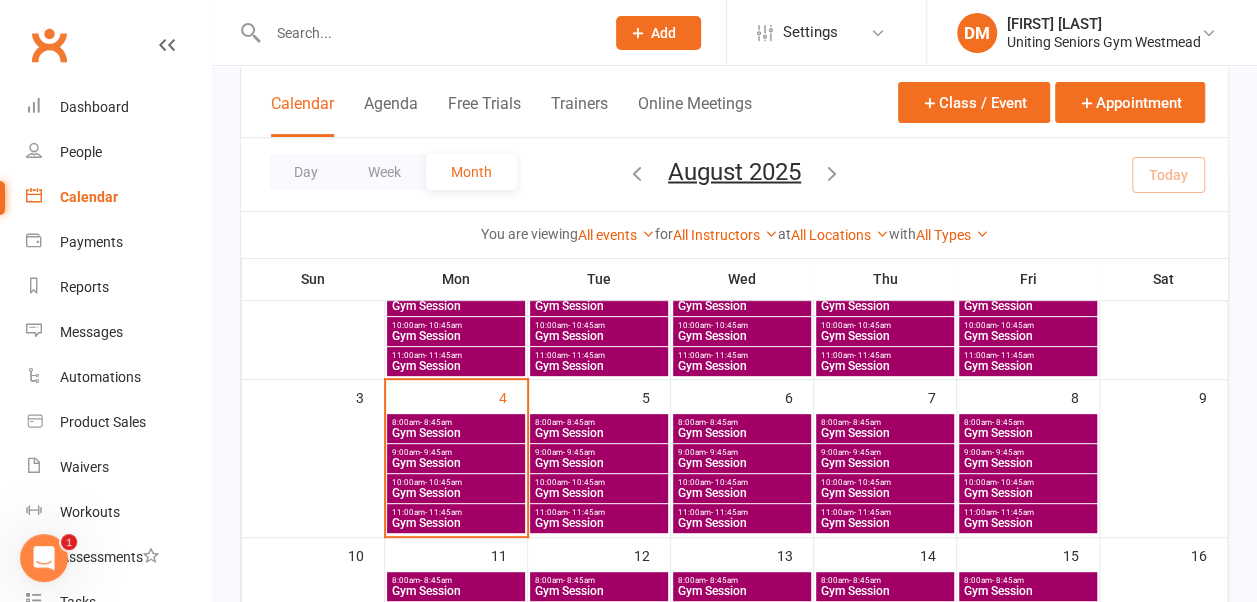 click on "11:00am  - 11:45am Gym Session" at bounding box center [456, 518] 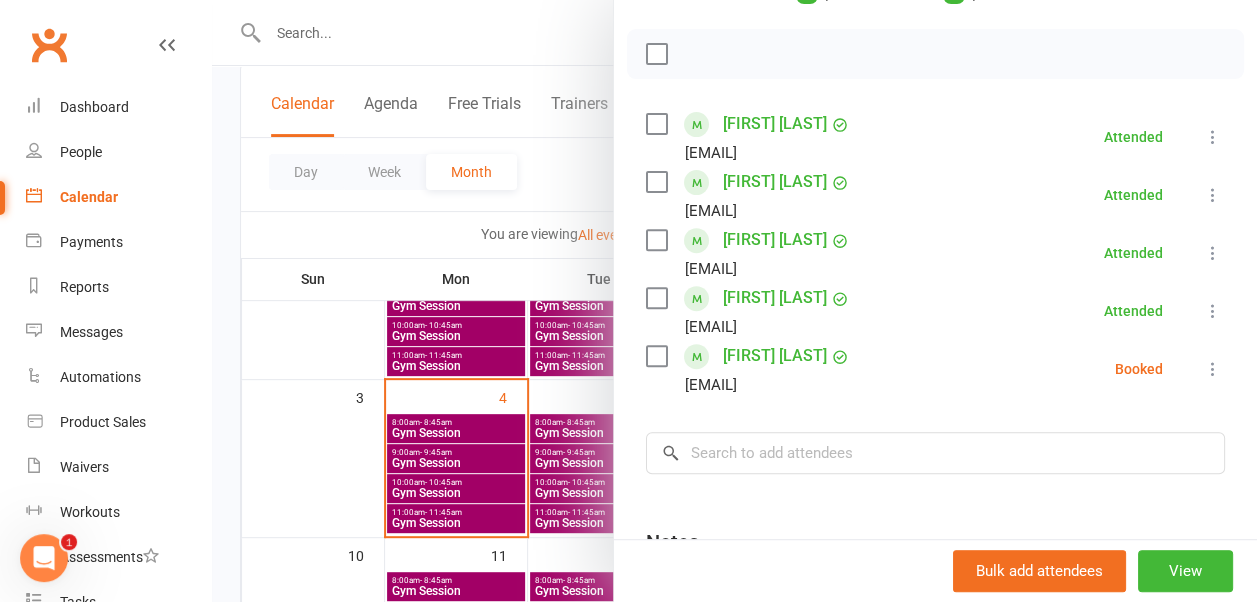 scroll, scrollTop: 265, scrollLeft: 0, axis: vertical 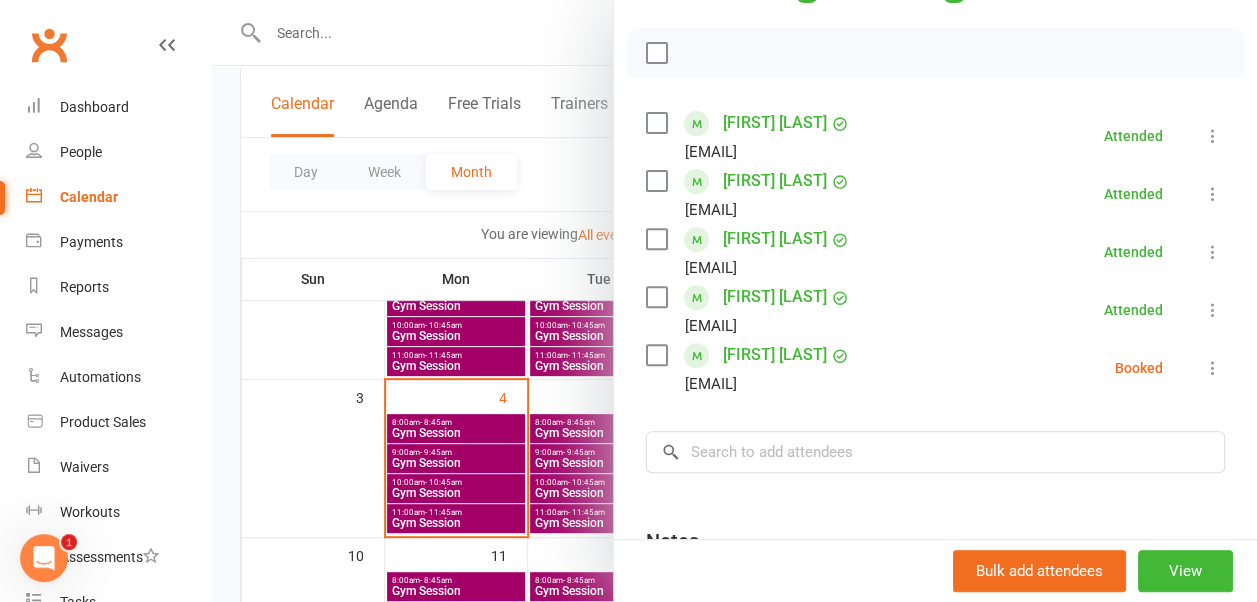 click at bounding box center (1213, 368) 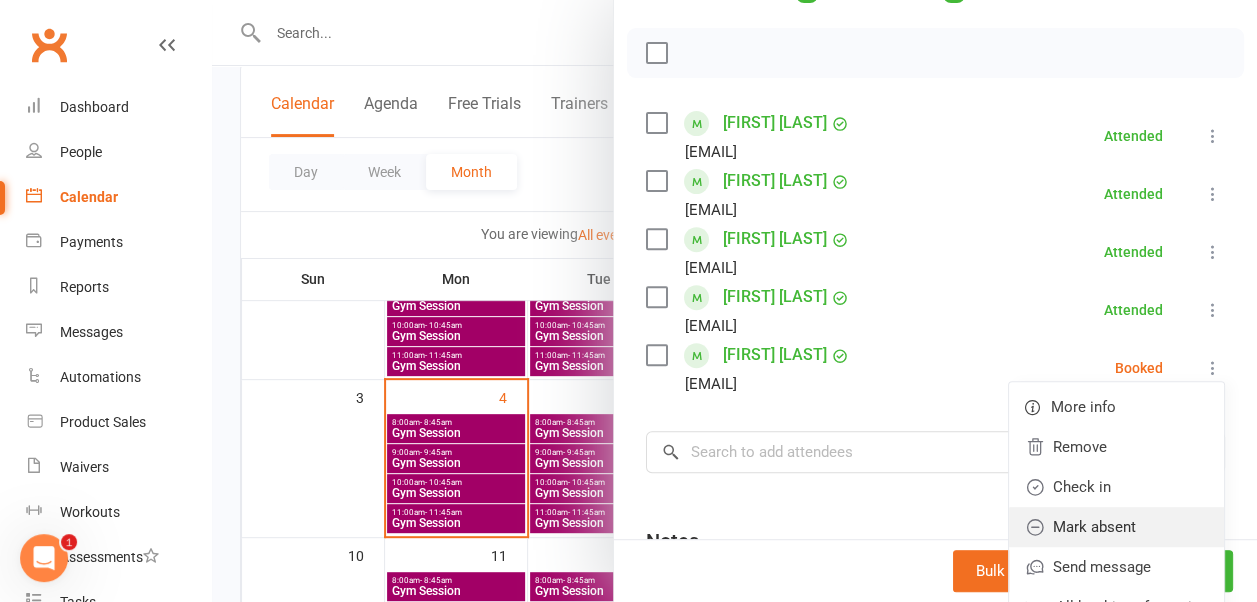 click on "Mark absent" at bounding box center [1116, 527] 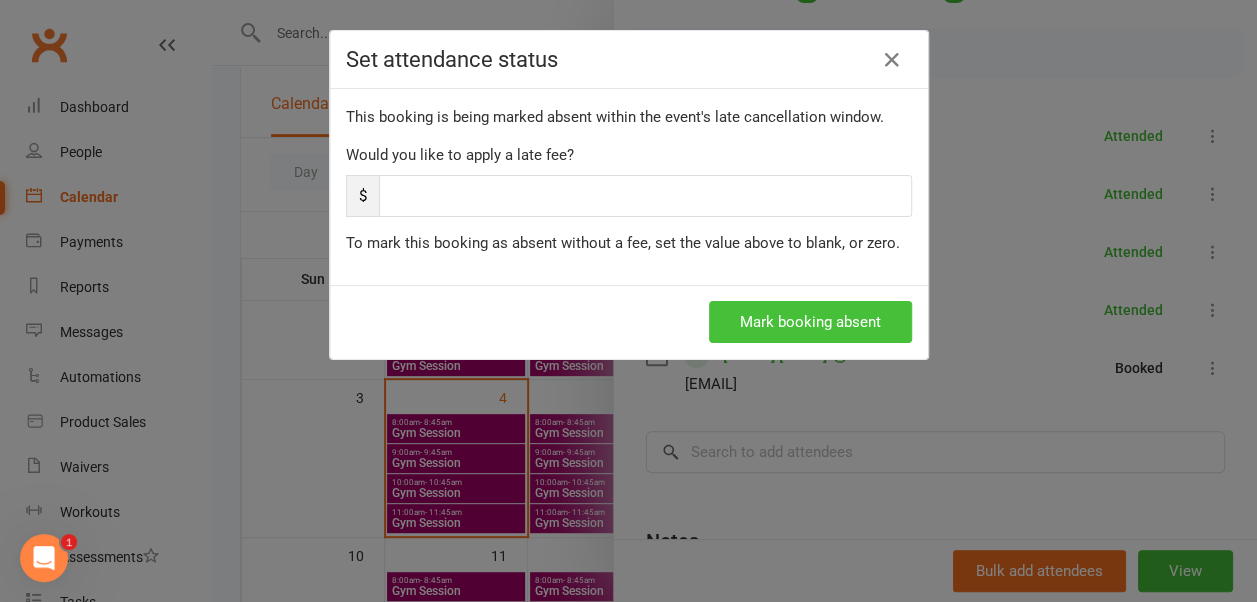 click on "Mark booking absent" at bounding box center [810, 322] 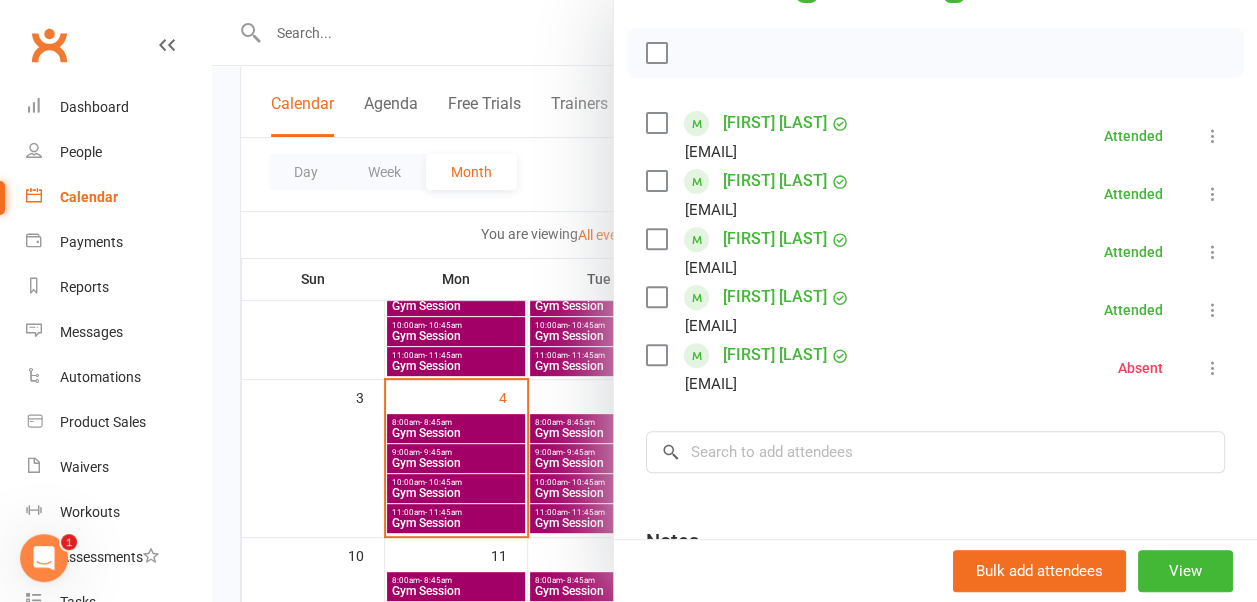 scroll, scrollTop: 0, scrollLeft: 0, axis: both 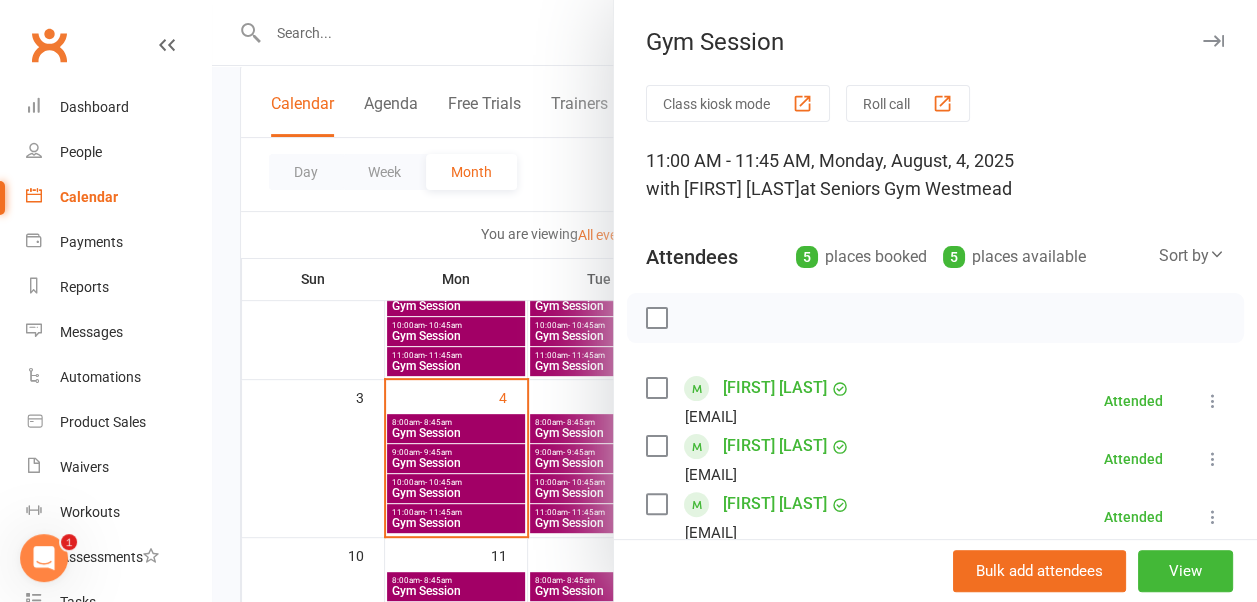 click at bounding box center [1213, 41] 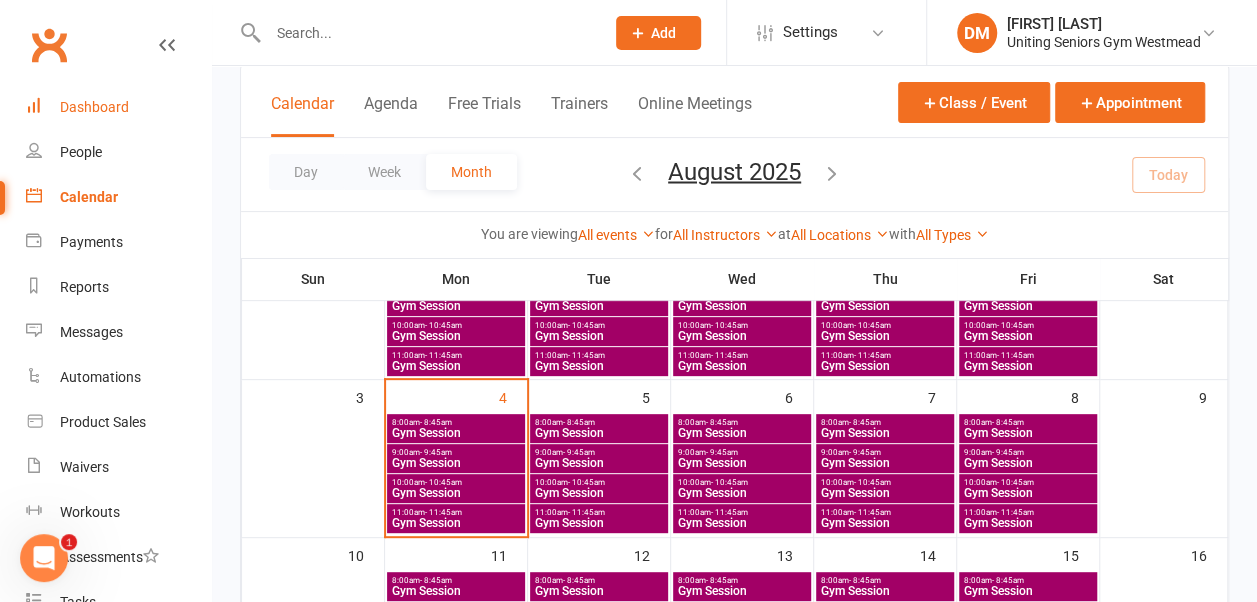 click on "Dashboard" at bounding box center [94, 107] 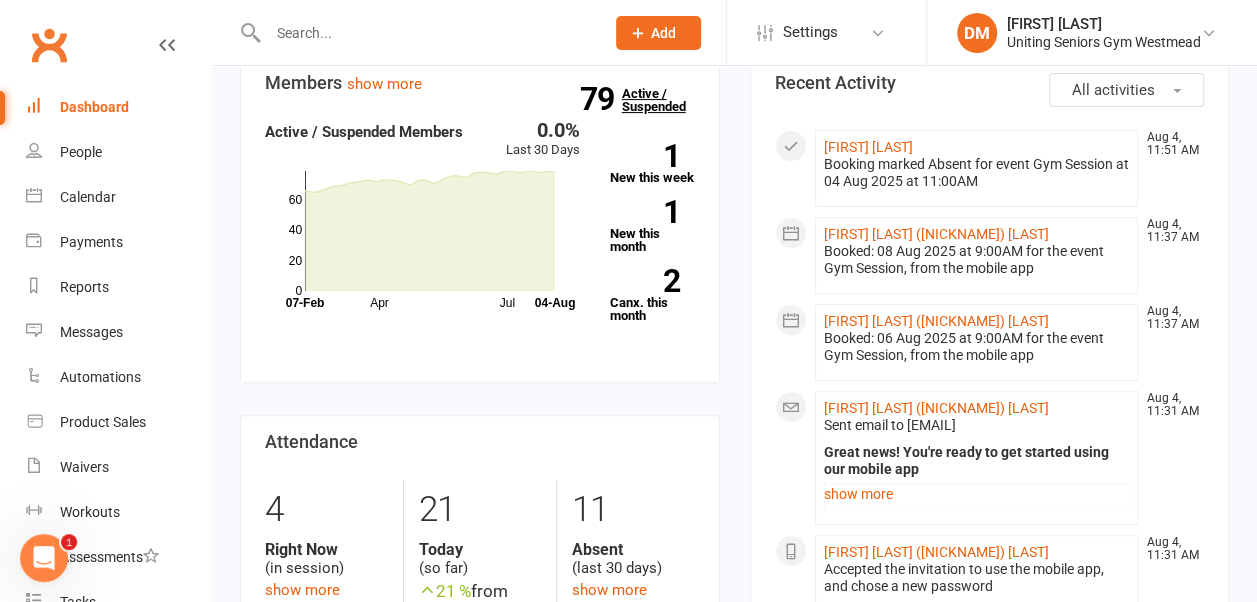 scroll, scrollTop: 220, scrollLeft: 0, axis: vertical 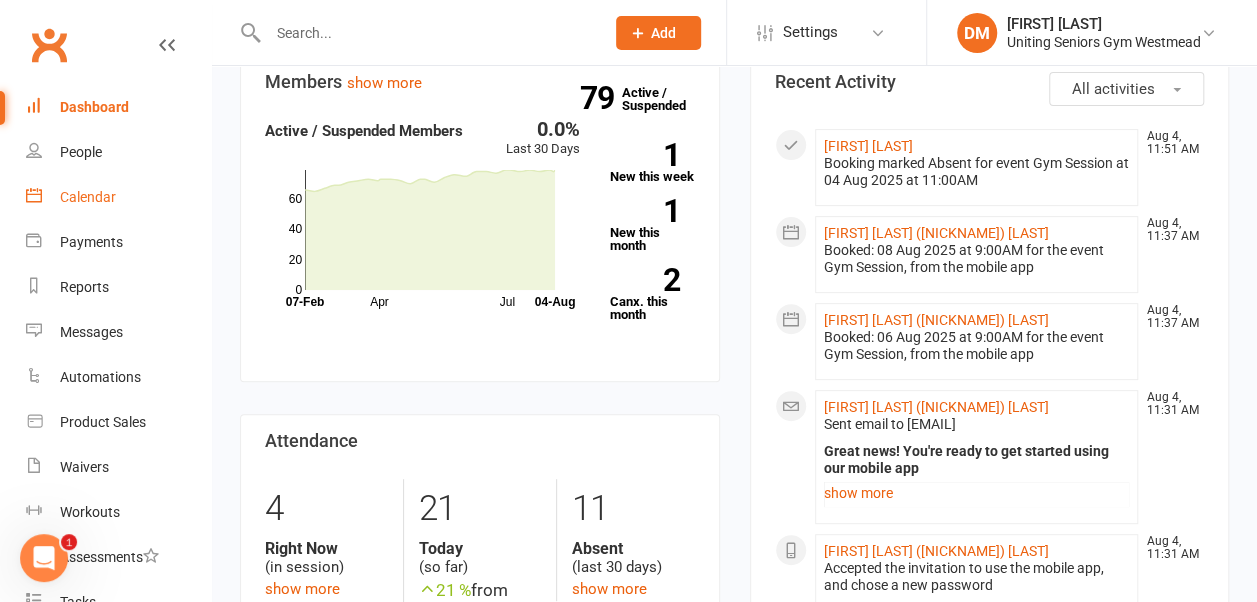 click on "Calendar" at bounding box center [88, 197] 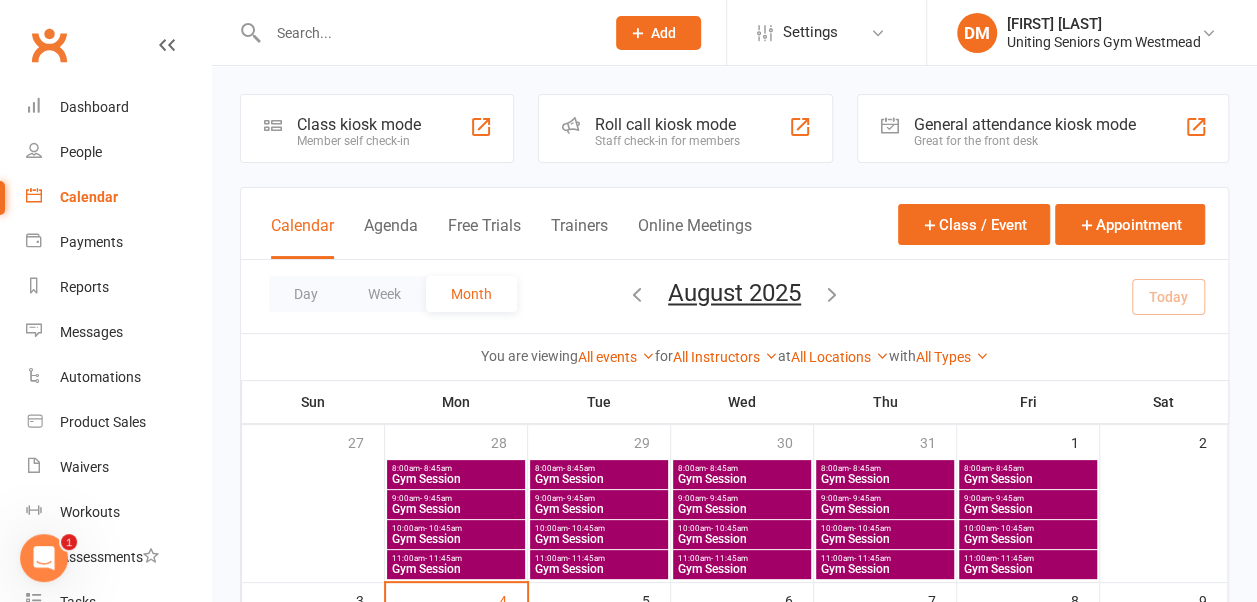 scroll, scrollTop: 189, scrollLeft: 0, axis: vertical 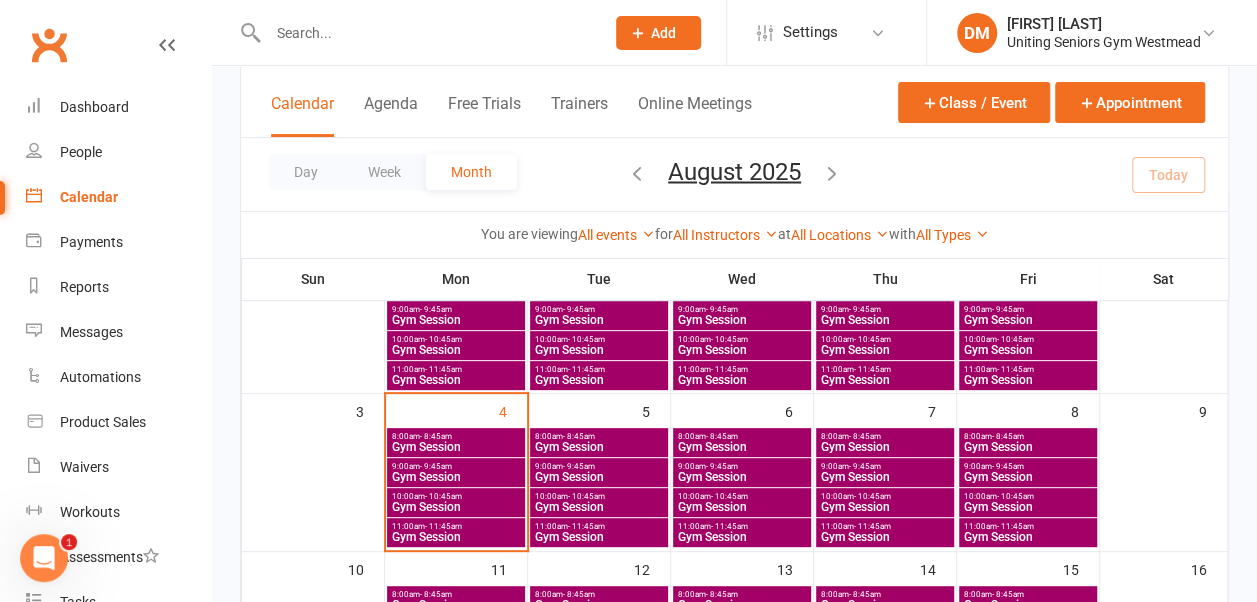 click on "- 9:45am" at bounding box center [722, 466] 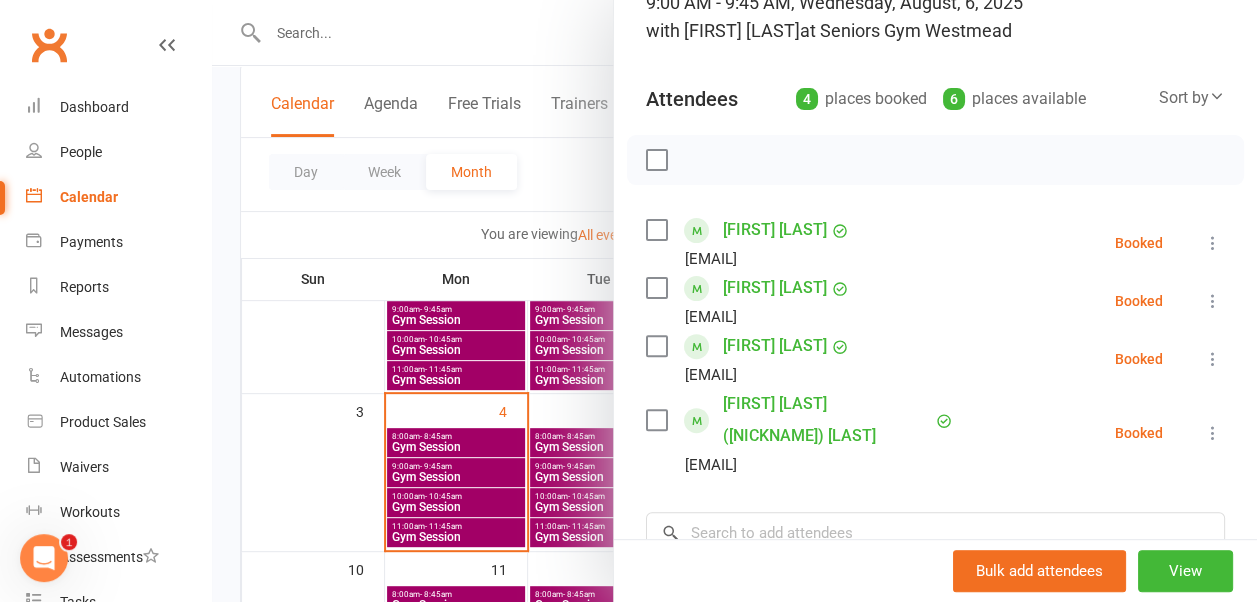 scroll, scrollTop: 0, scrollLeft: 0, axis: both 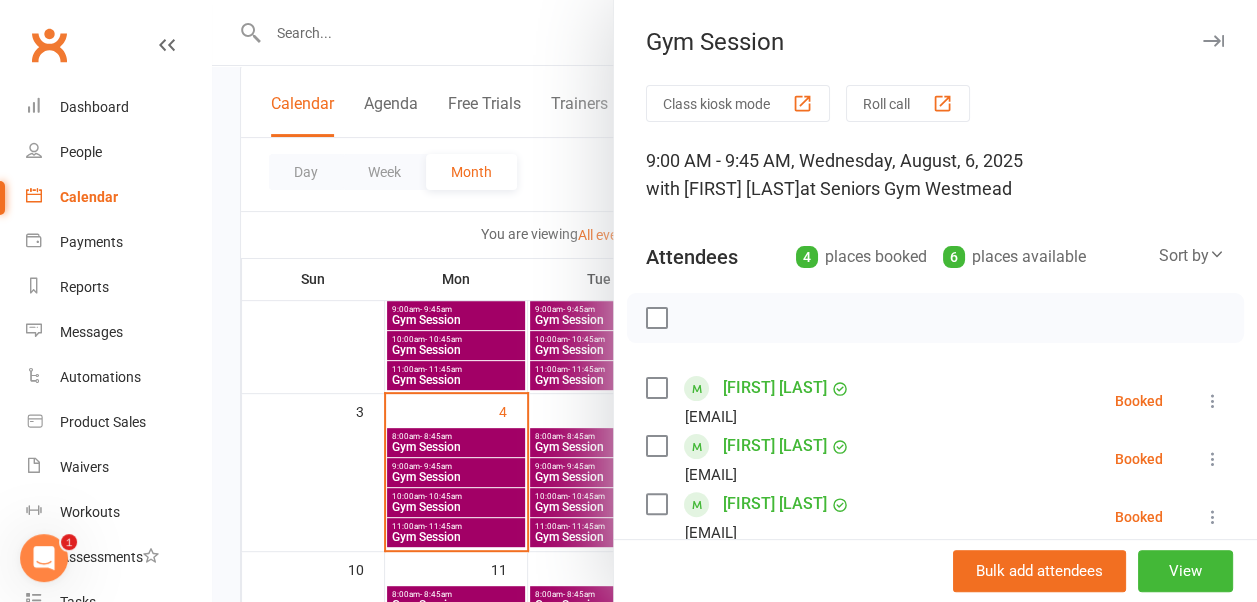 click at bounding box center (1213, 41) 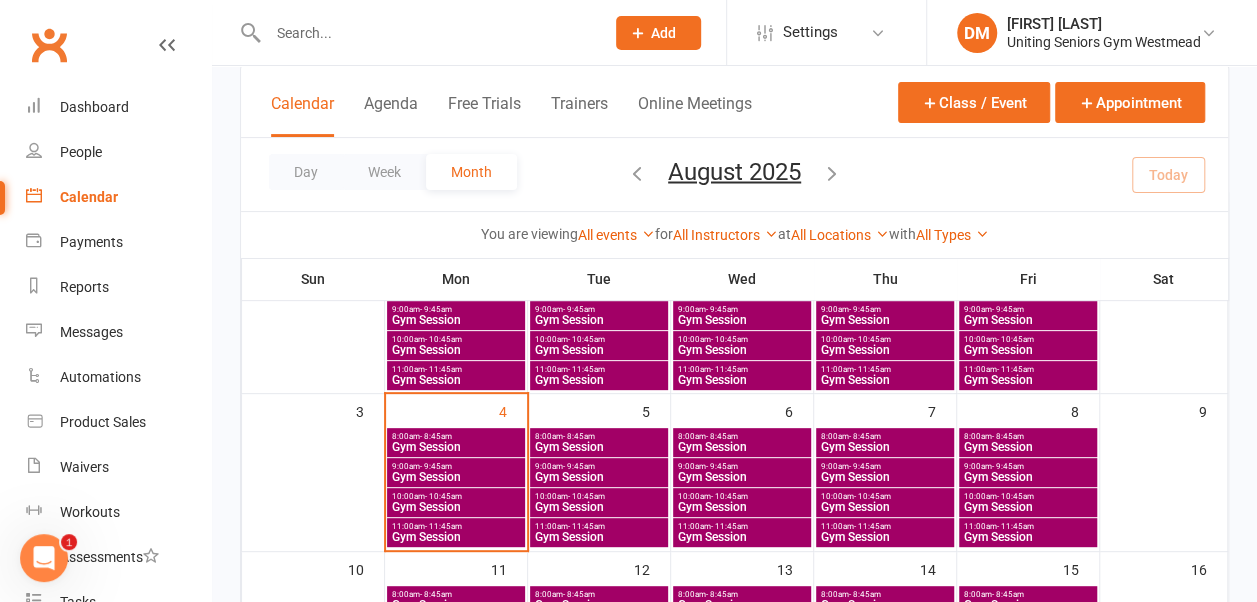 click on "9:00am  - 9:45am" at bounding box center (1028, 466) 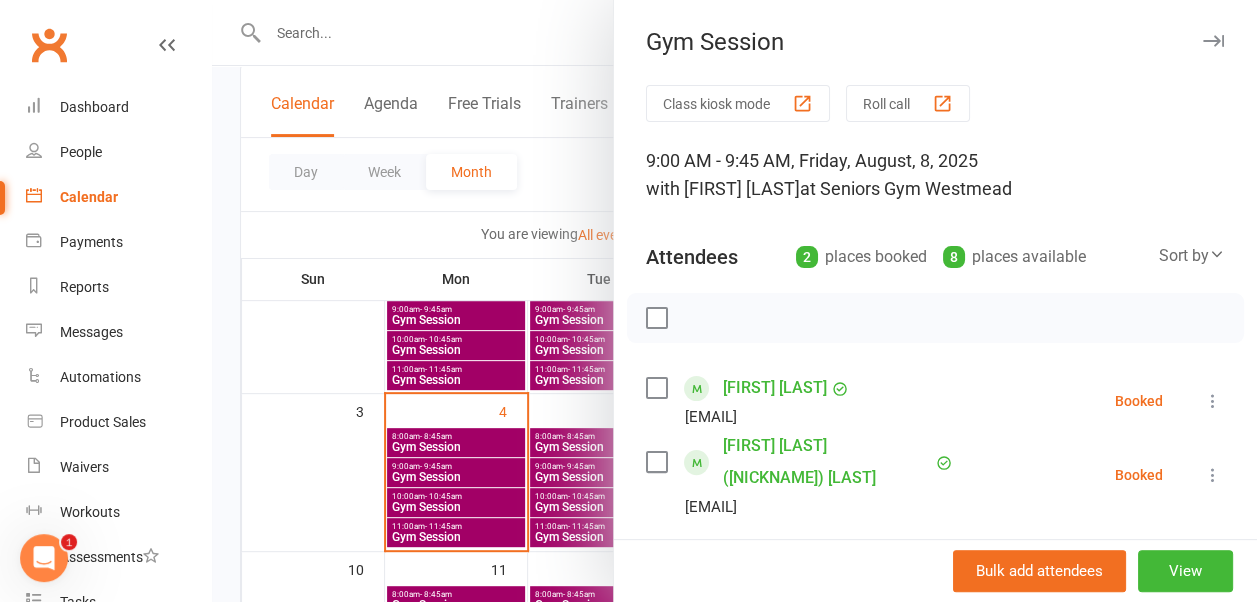 click at bounding box center [1213, 41] 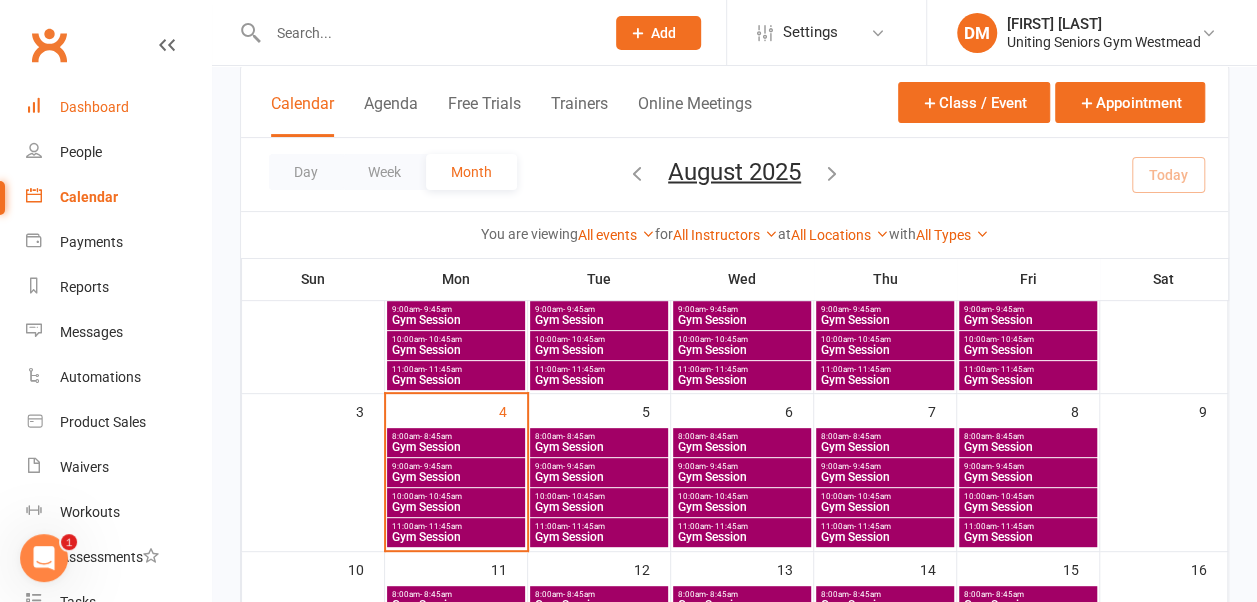 click on "Dashboard" at bounding box center [94, 107] 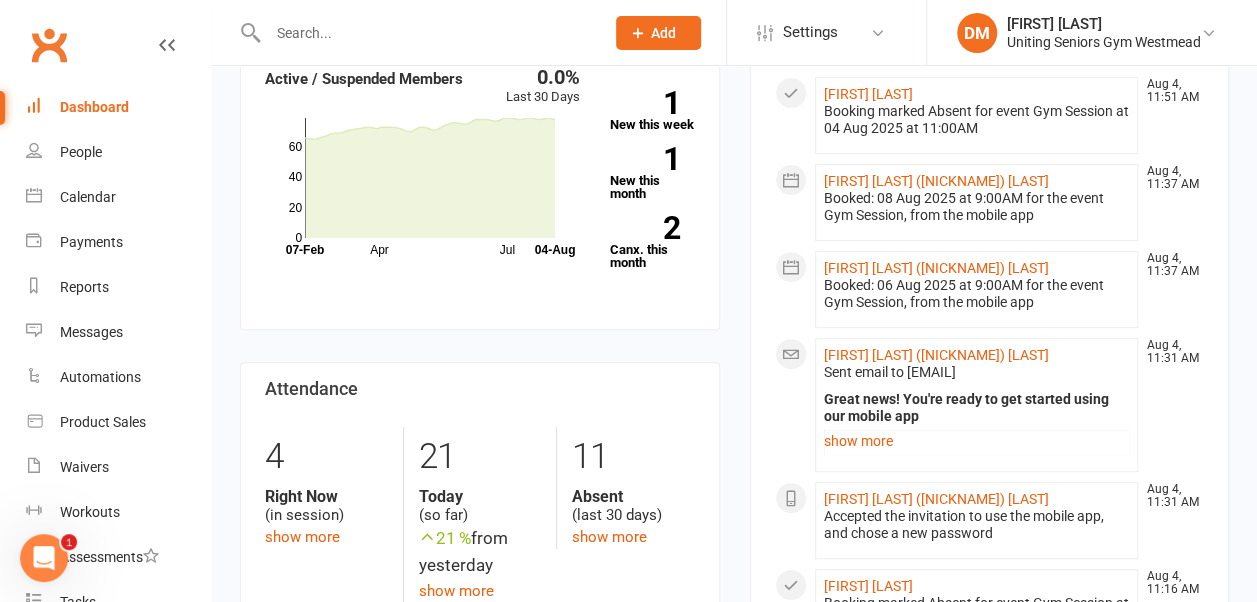 scroll, scrollTop: 539, scrollLeft: 0, axis: vertical 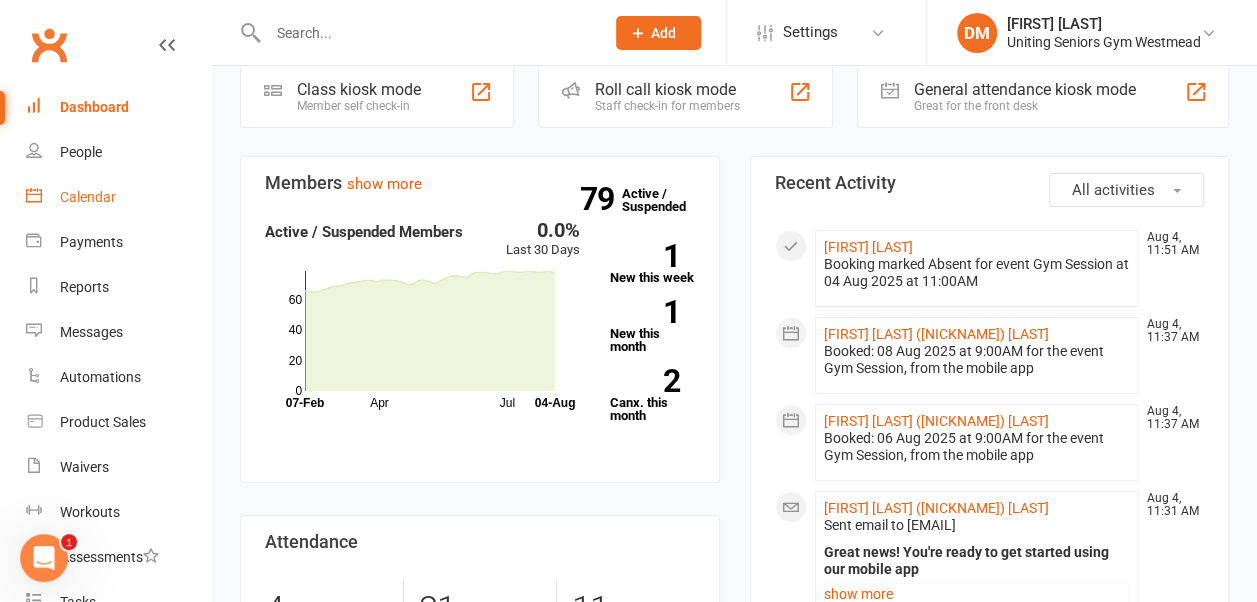 click on "Calendar" at bounding box center (88, 197) 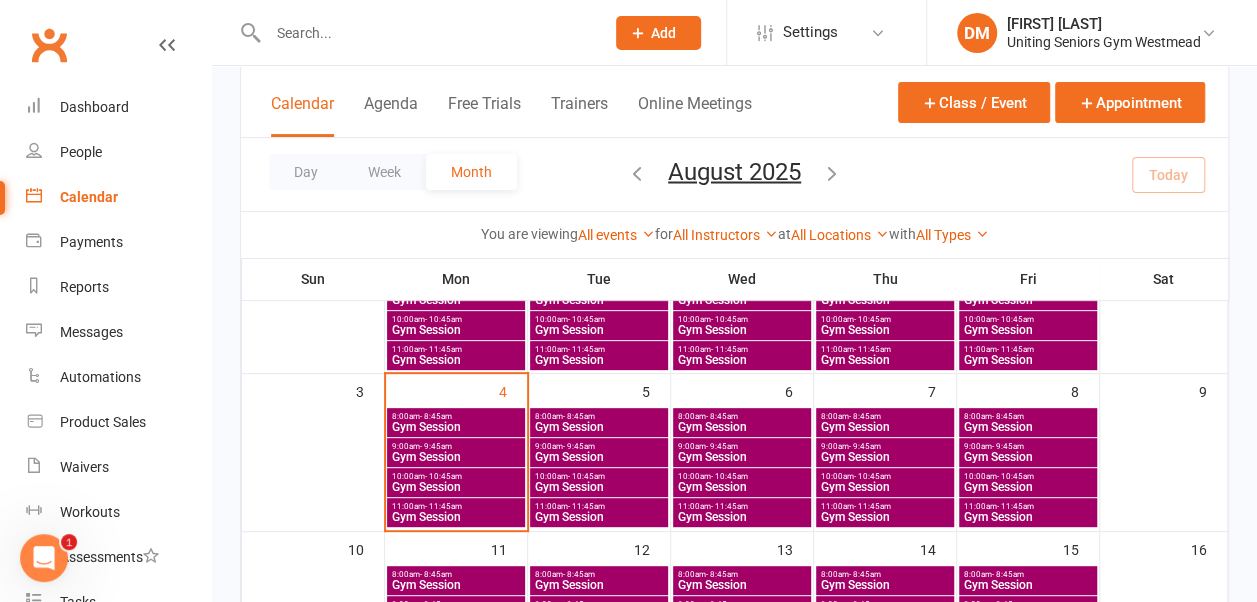 scroll, scrollTop: 219, scrollLeft: 0, axis: vertical 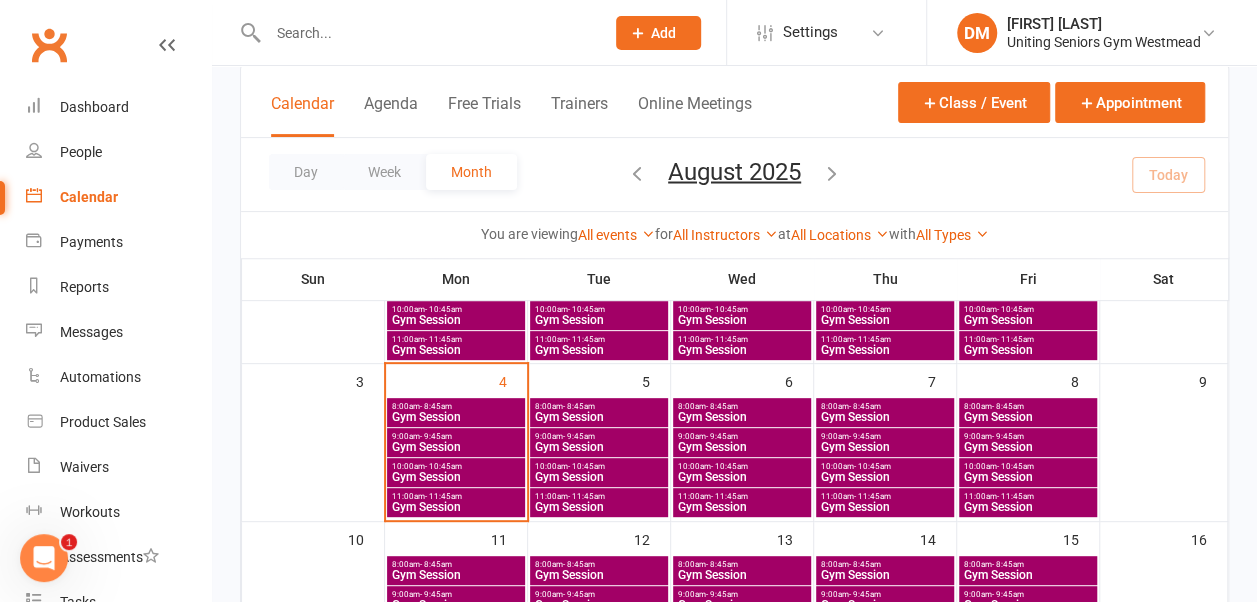 click on "Gym Session" at bounding box center [1028, 477] 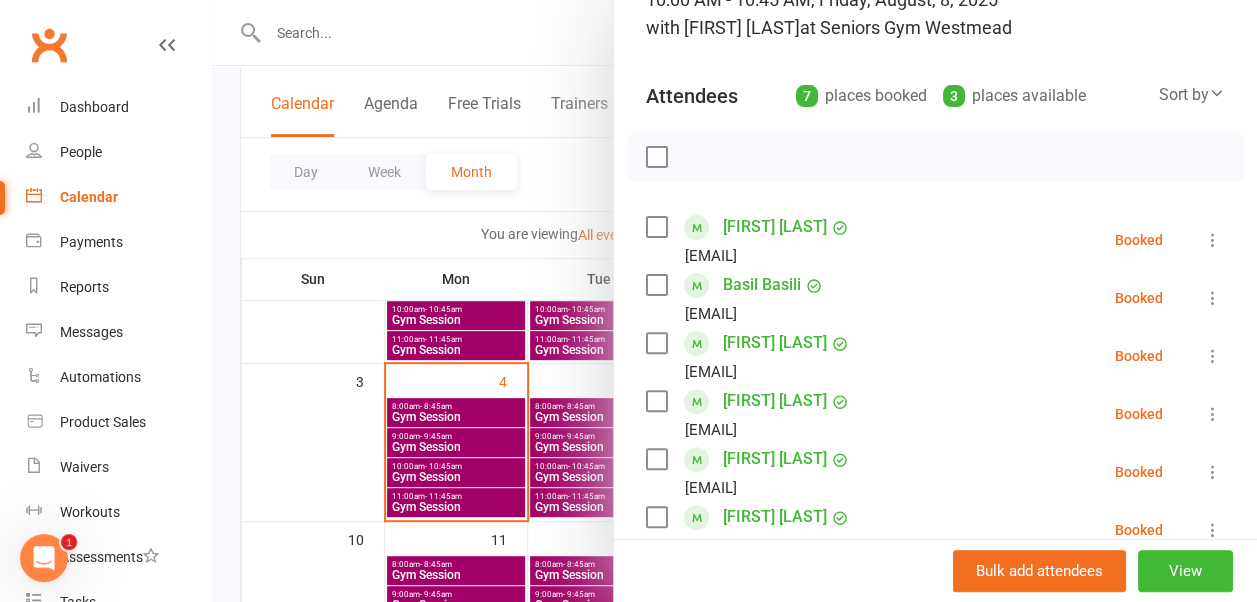 scroll, scrollTop: 0, scrollLeft: 0, axis: both 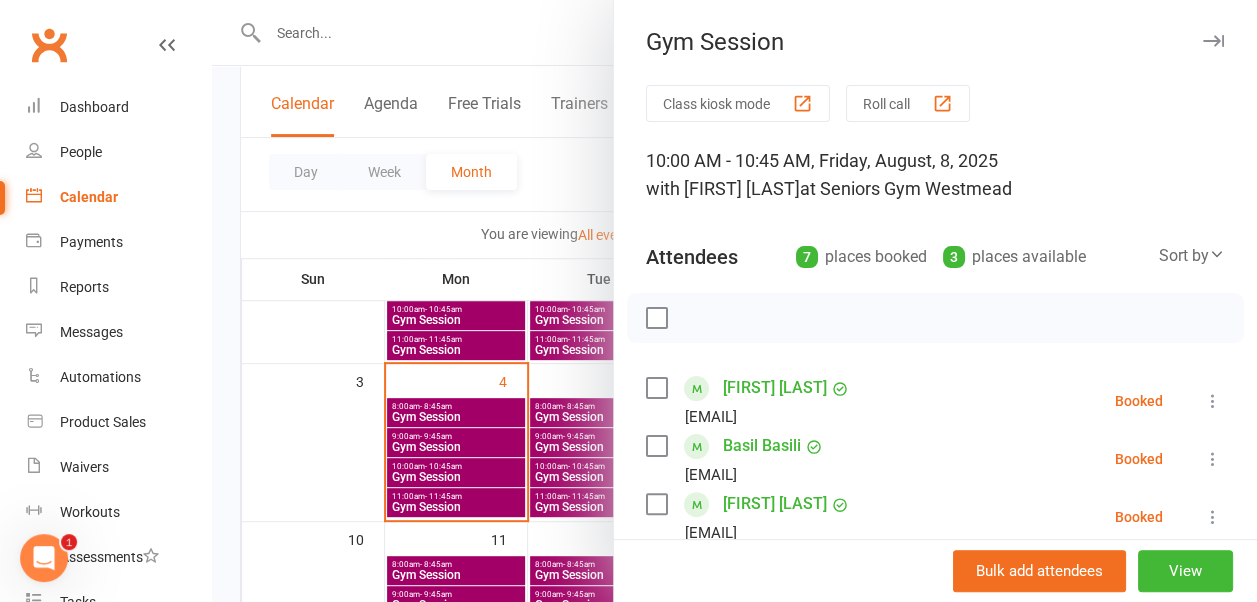 click at bounding box center [1213, 41] 